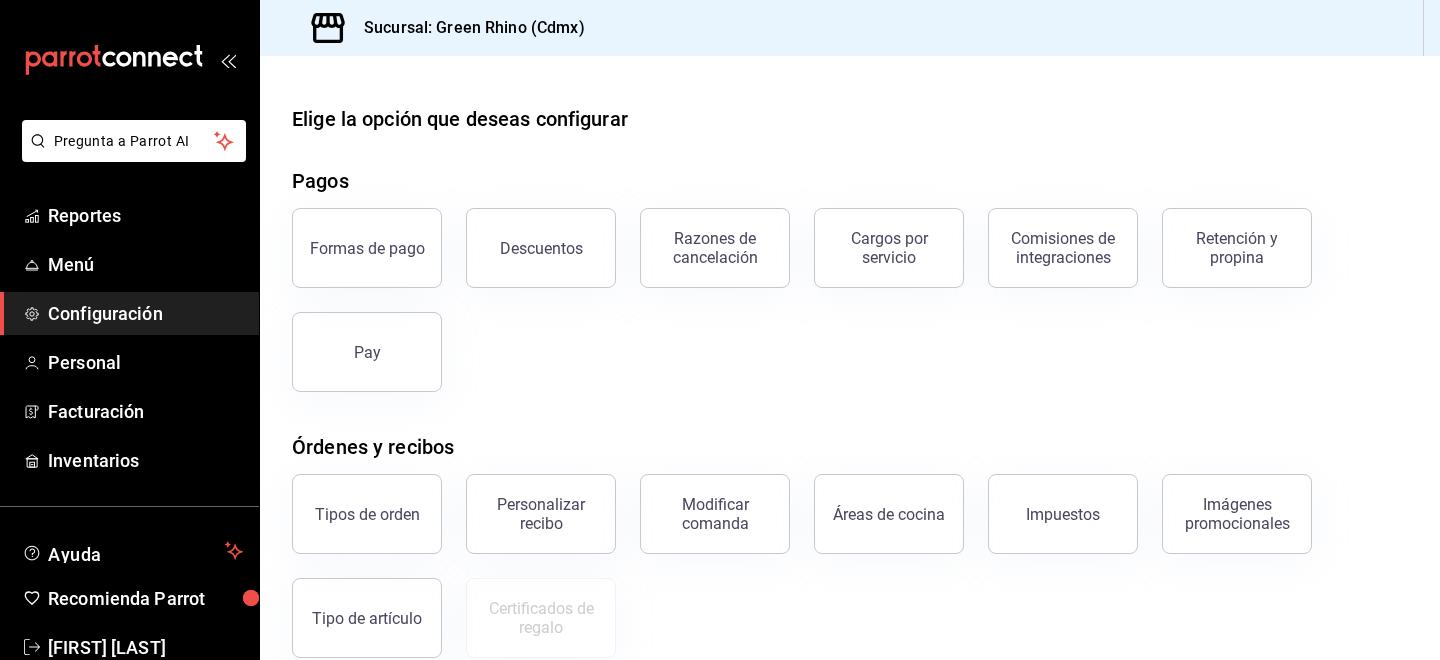 scroll, scrollTop: 0, scrollLeft: 0, axis: both 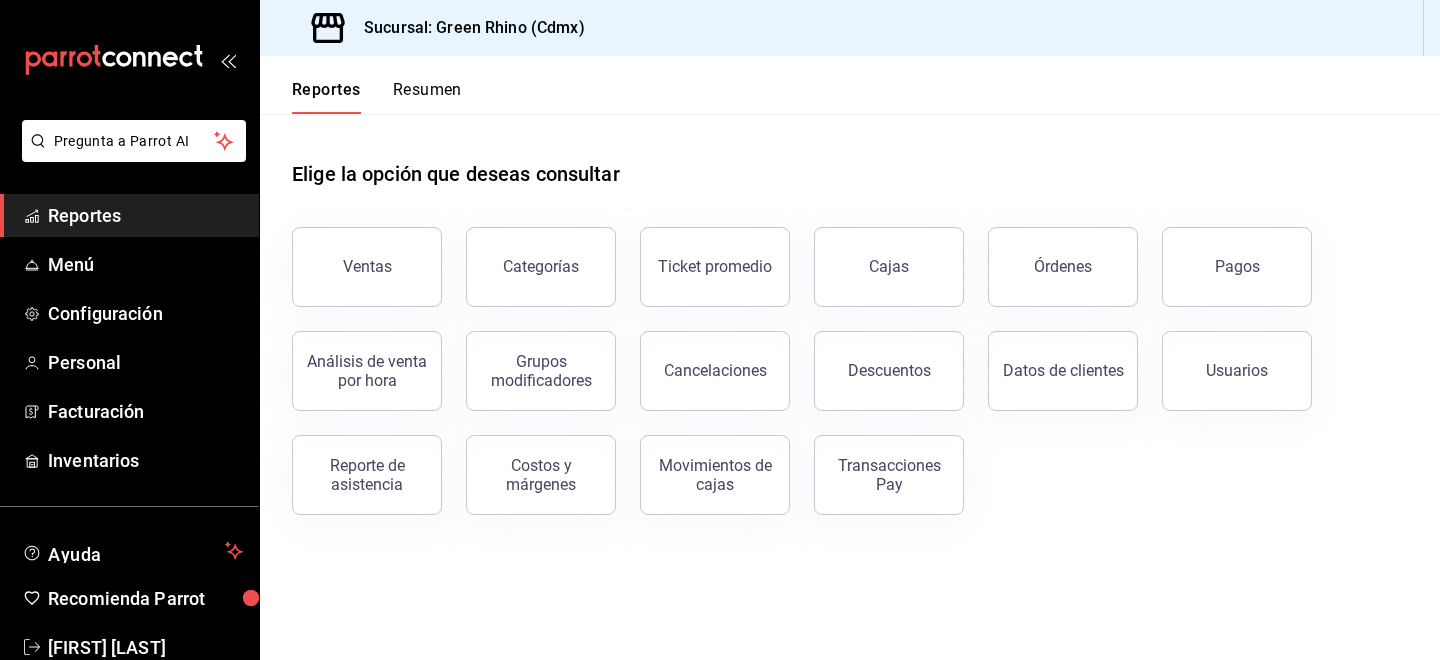 click on "Resumen" at bounding box center (427, 97) 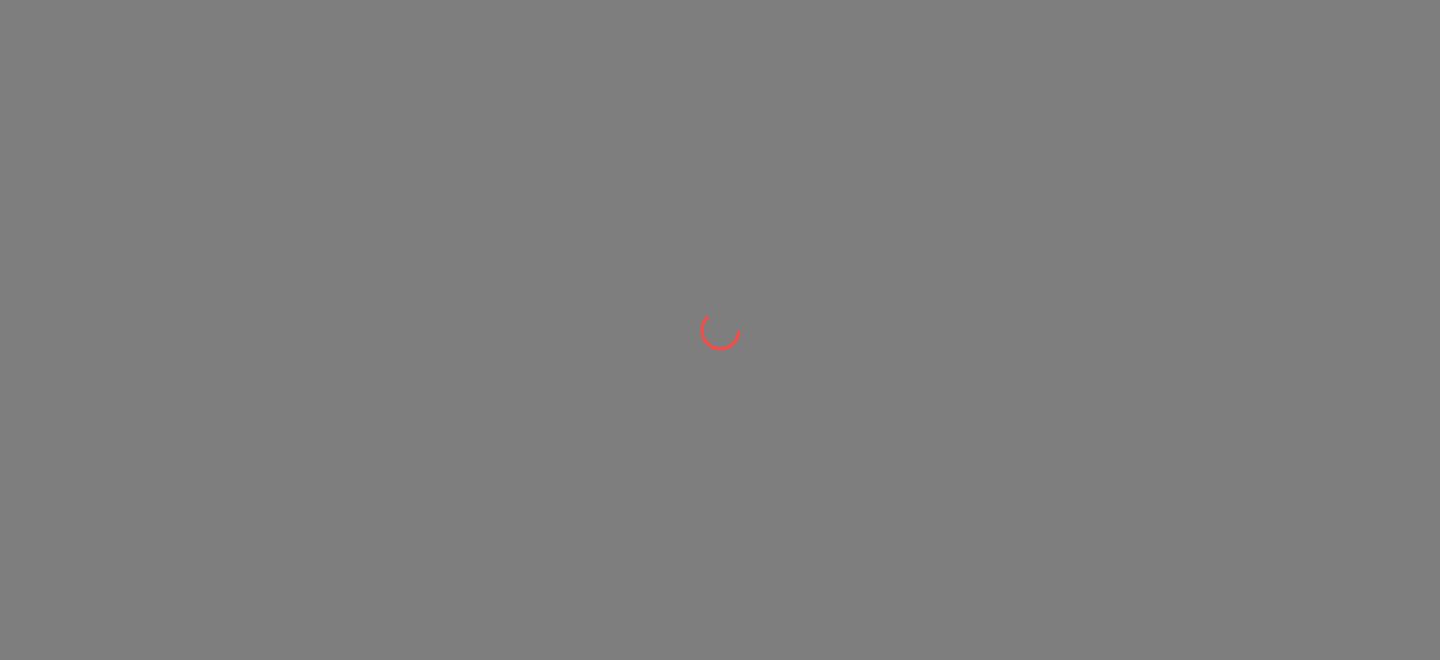 scroll, scrollTop: 0, scrollLeft: 0, axis: both 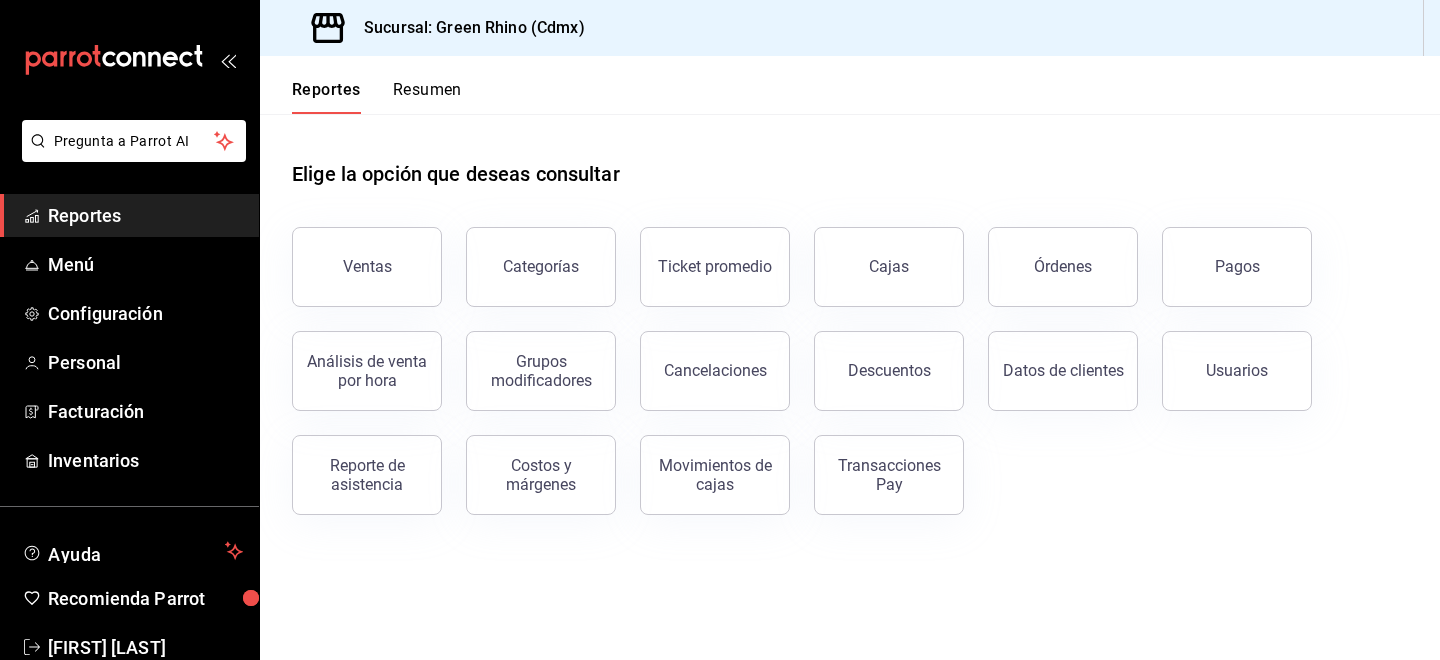 click 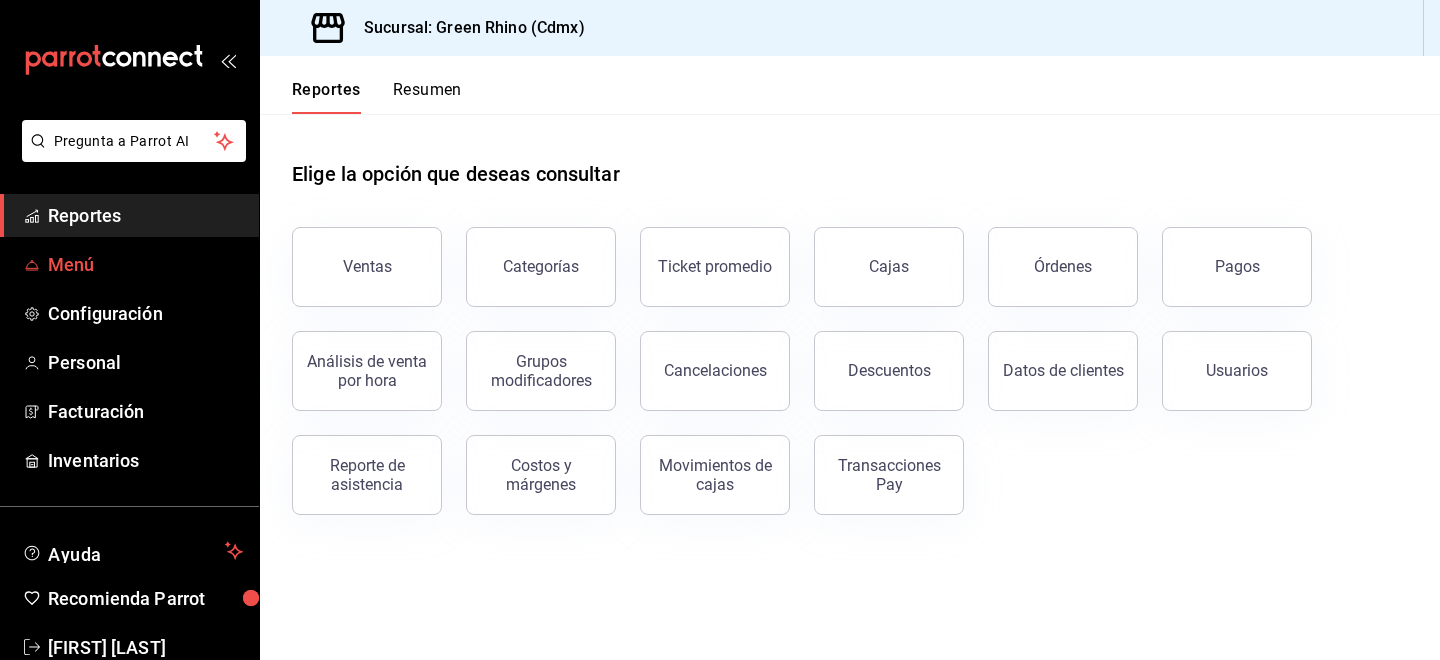click on "Menú" at bounding box center [129, 264] 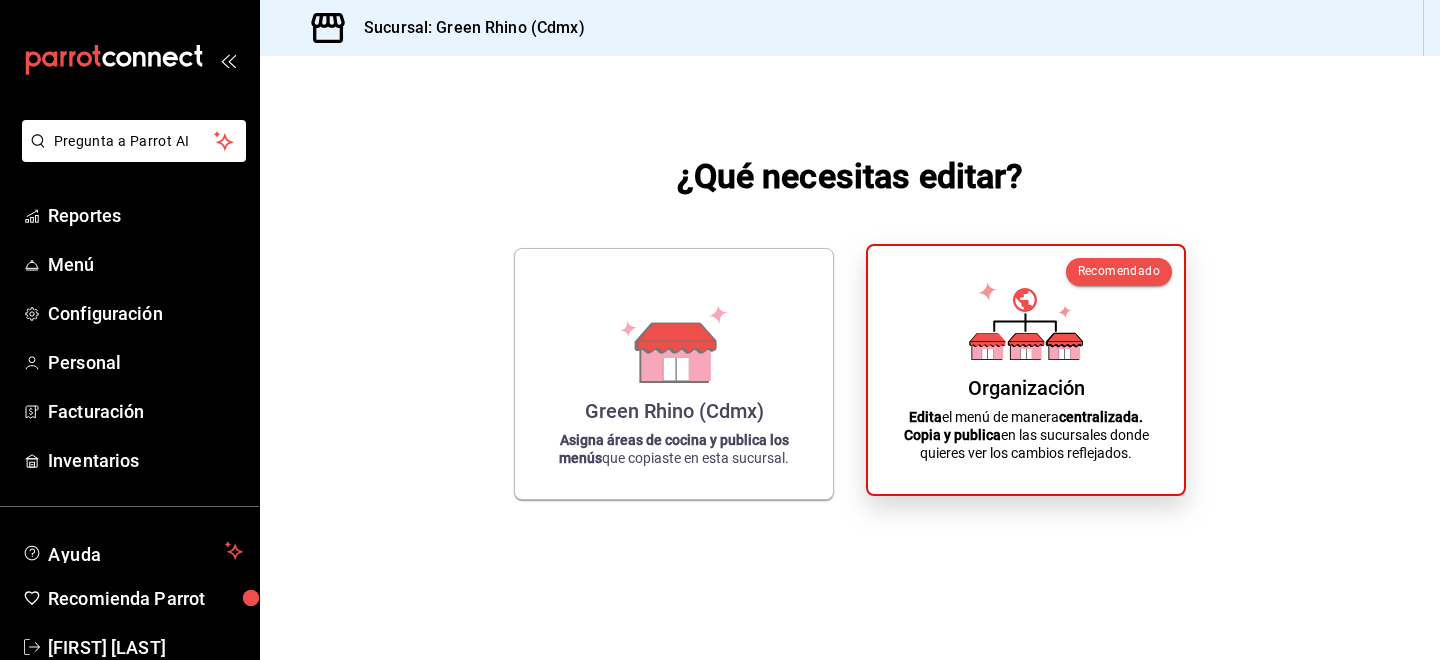 click on "Organización" at bounding box center [1026, 388] 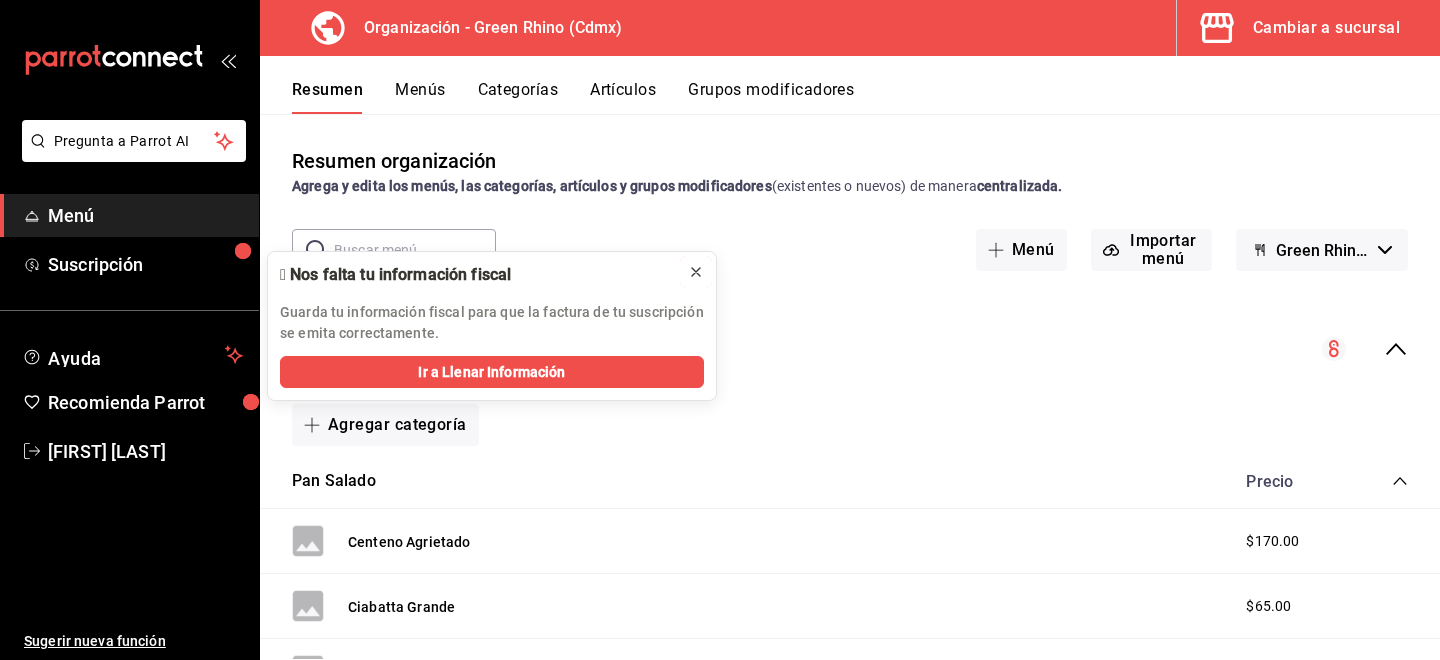click 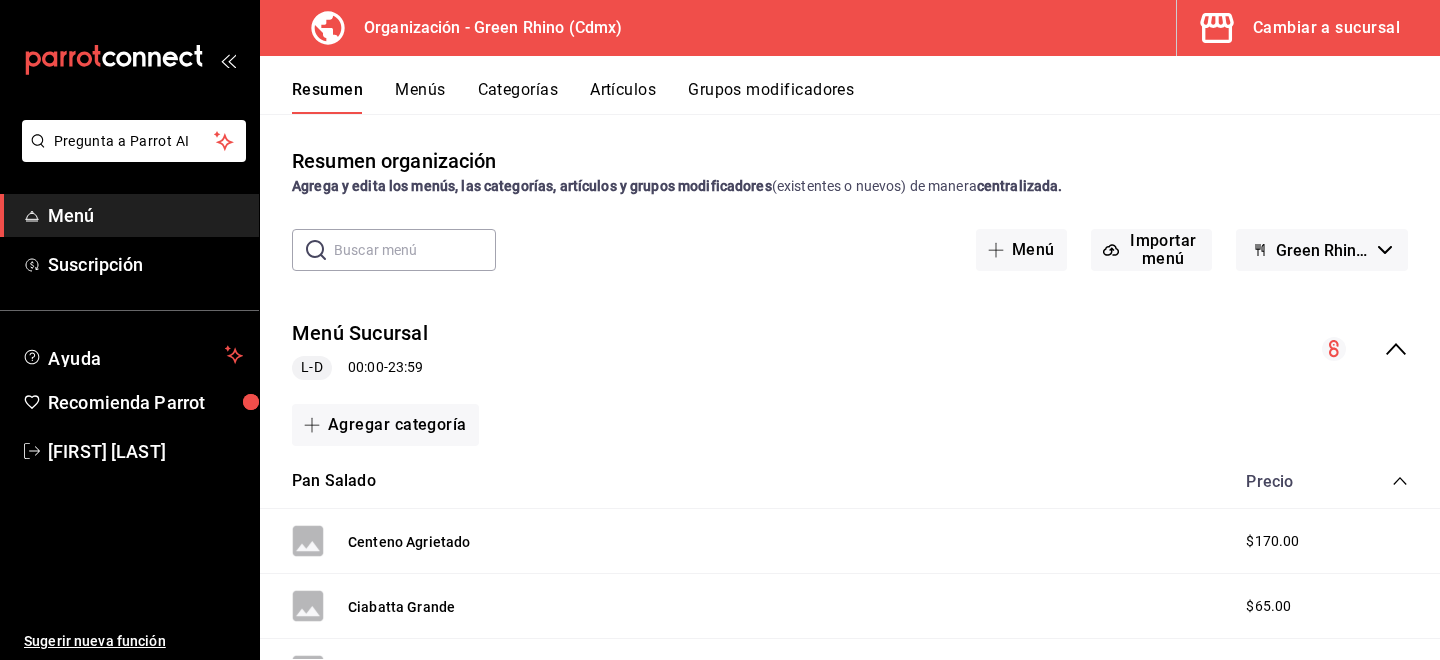 click at bounding box center (415, 250) 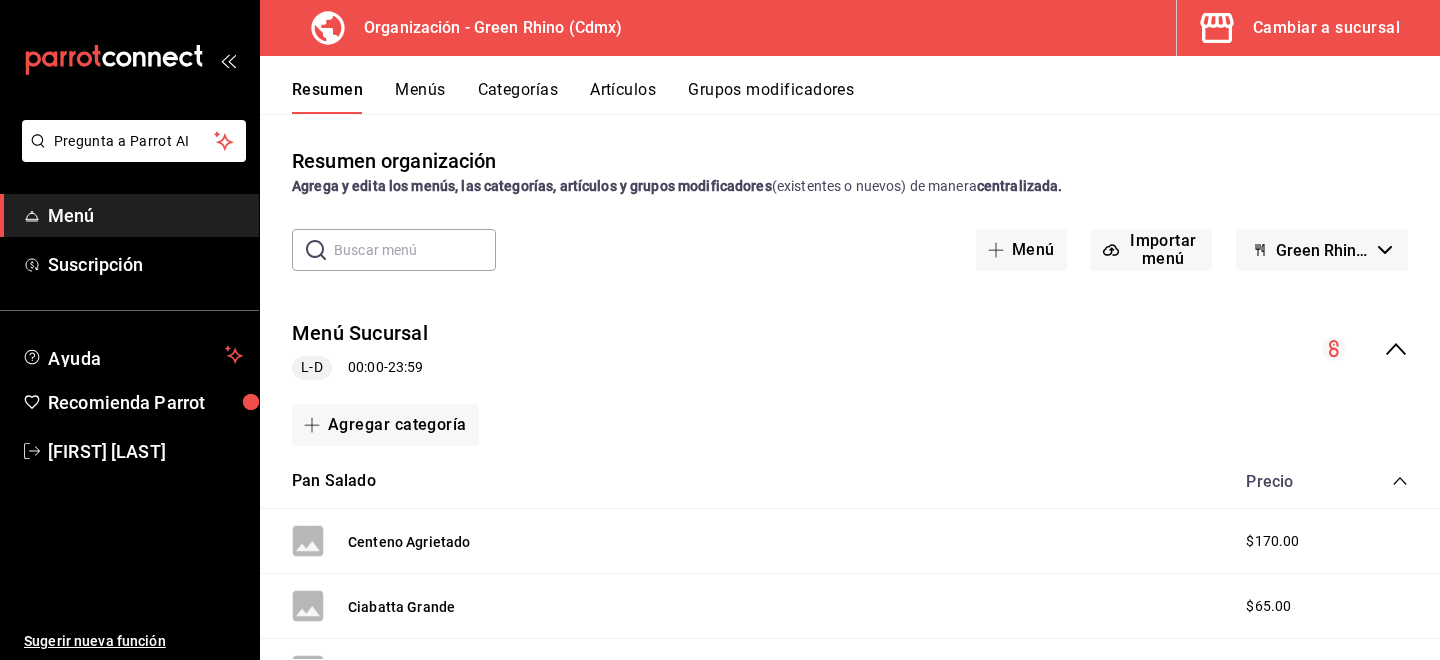 click on "Artículos" at bounding box center (623, 97) 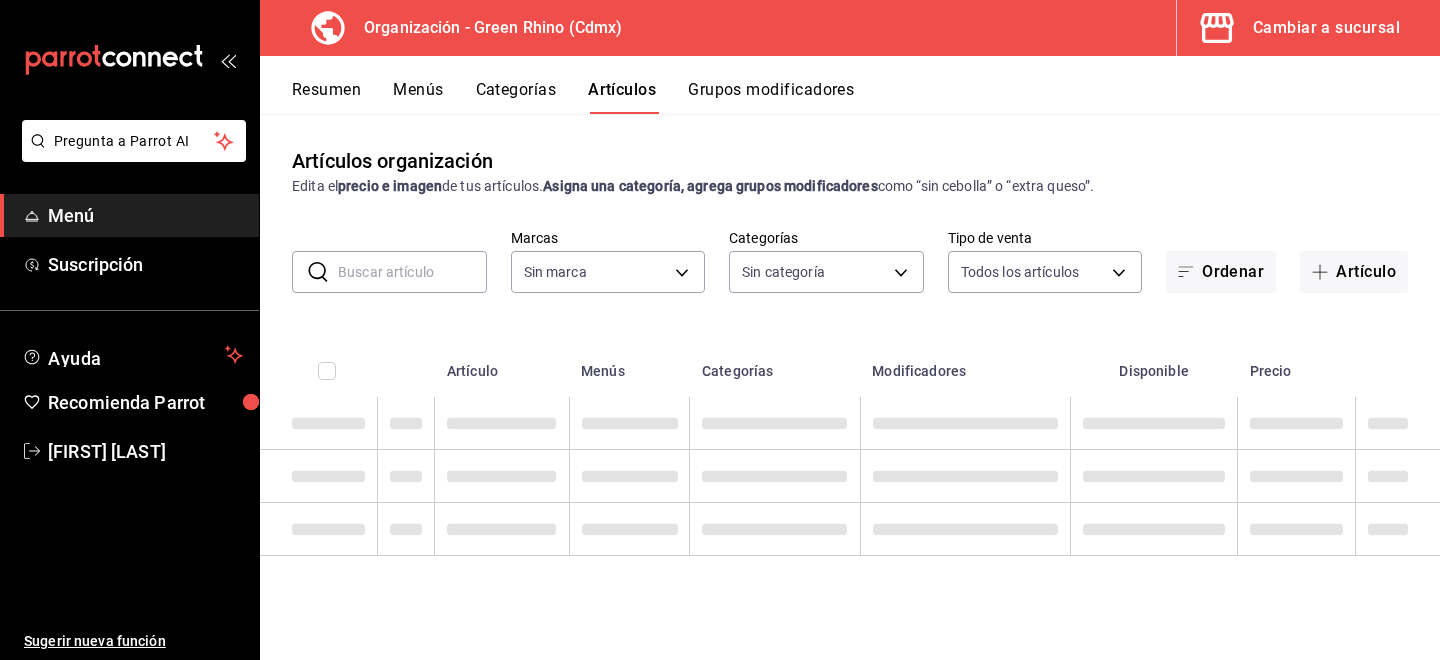 type on "718e4269-ab1b-41b6-b1a3-b54ad853307e" 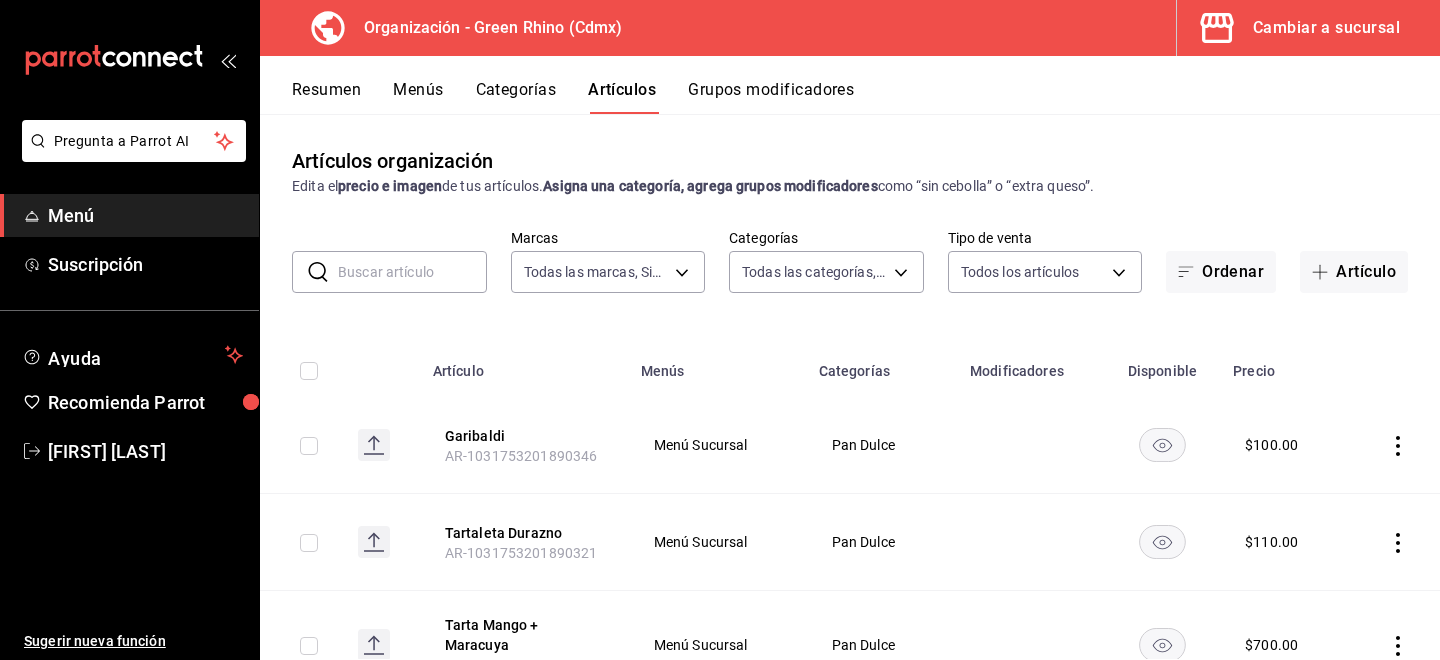 type on "a63415d0-f08f-4da5-93bf-970c3b860b08,be571465-ace9-4e63-97a2-0382f1ecc6c2,096c35ee-4d76-4012-a66a-059a8831392a,5d9fd4f7-2023-4150-90a0-0a4a3c27d5c3,722f437f-48c2-4318-9b3e-1cf1e103f173,0e3d81bc-c240-43c6-a82d-cb1724c8d22c,b82d061b-ad1a-42b3-8576-24315513d805,aafec7b1-a8f4-4a6c-9f77-b6ee1acf481b" 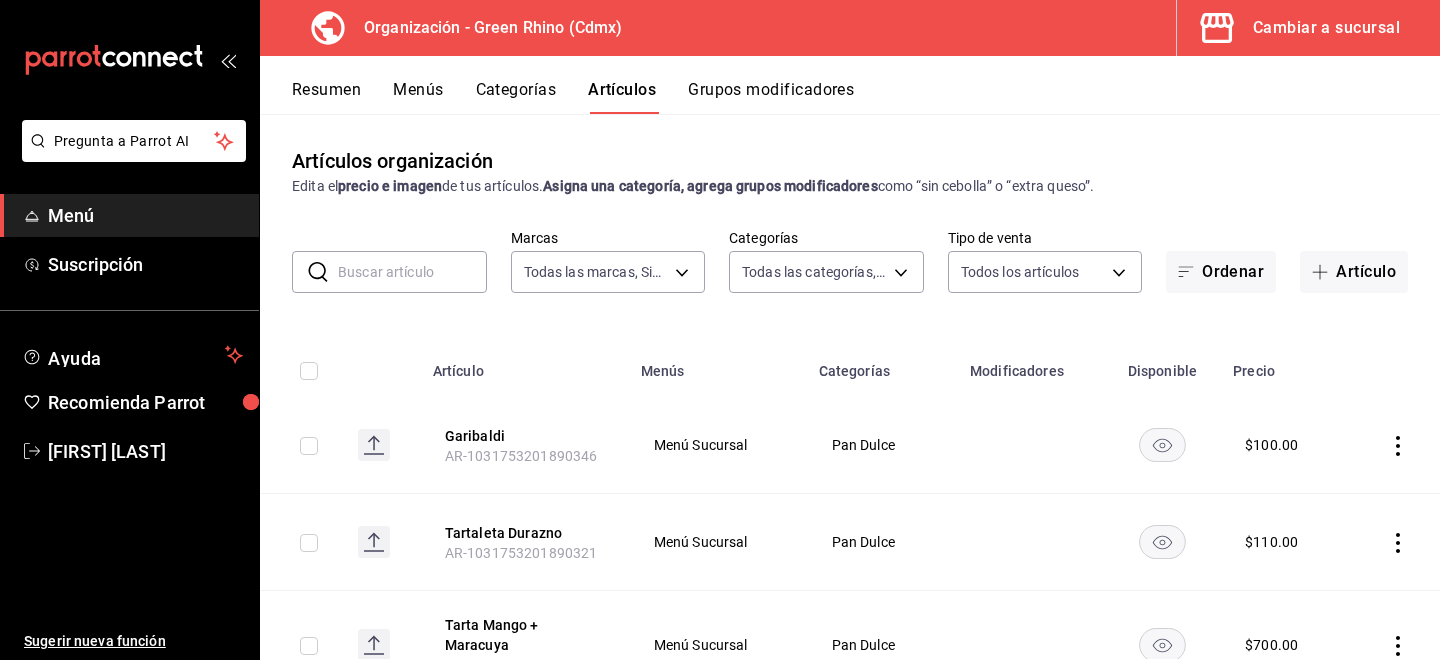 click at bounding box center (412, 272) 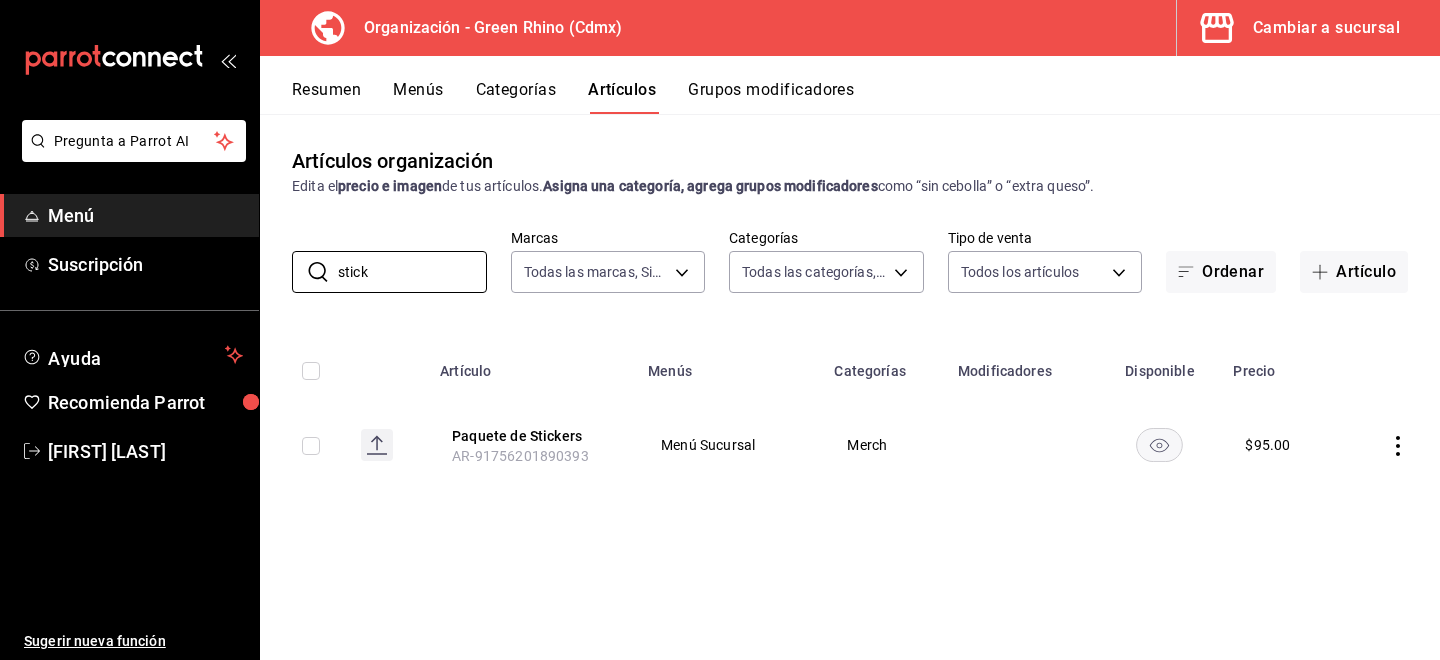 type on "stick" 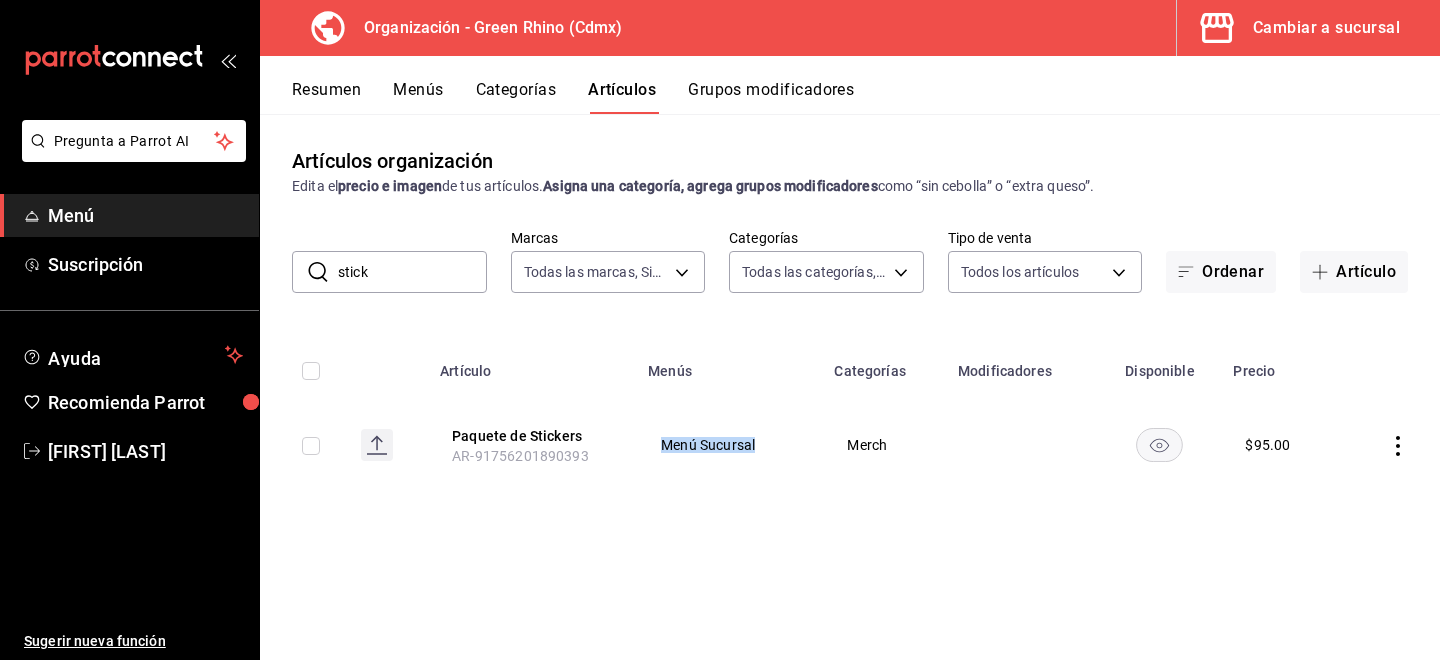 drag, startPoint x: 580, startPoint y: 474, endPoint x: 990, endPoint y: 446, distance: 410.955 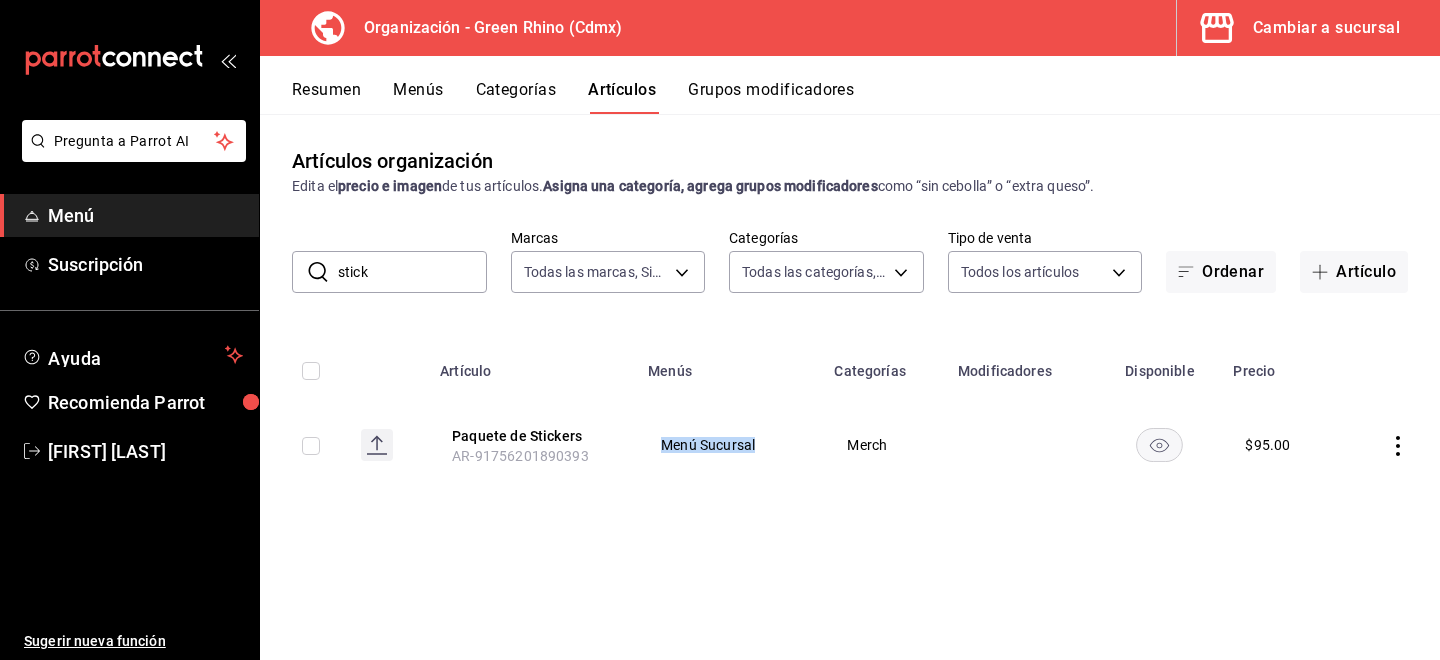 click on "Paquete de Stickers [PRODUCT_ID] Menú Sucursal Merch $ 95.00" at bounding box center (850, 445) 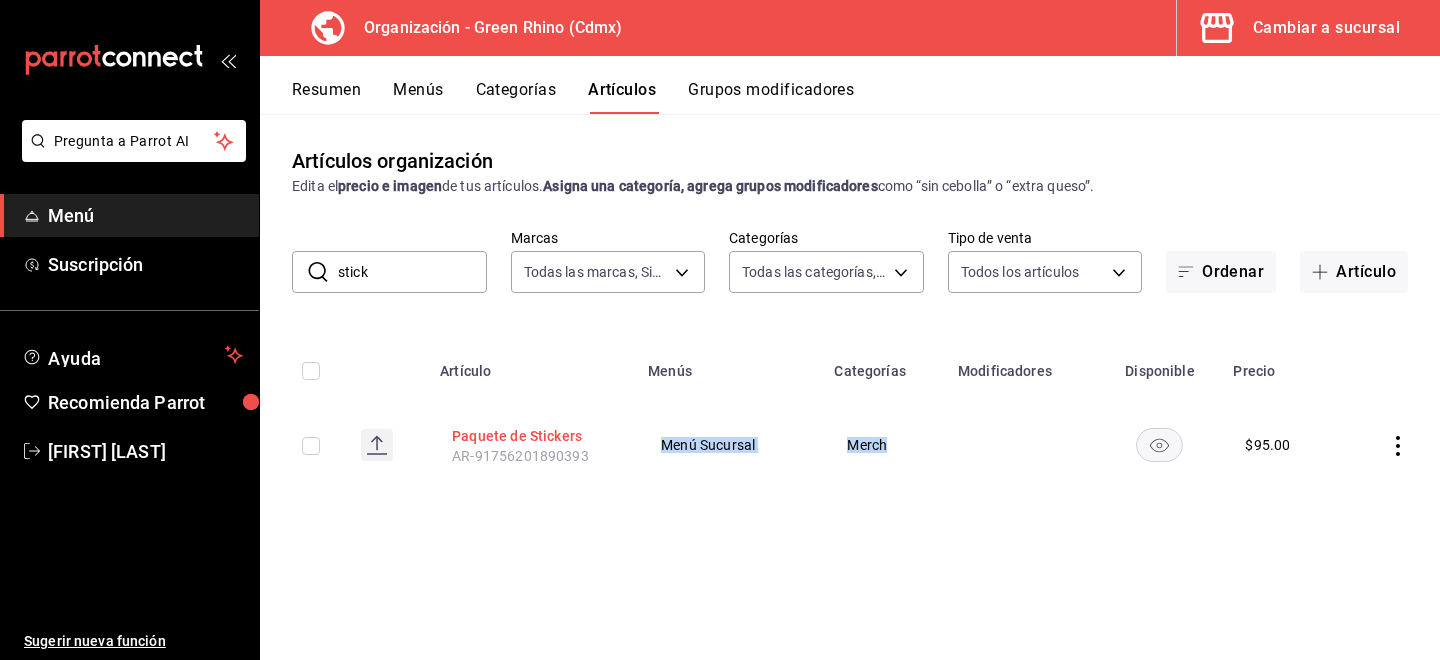 click on "Paquete de Stickers" at bounding box center [532, 436] 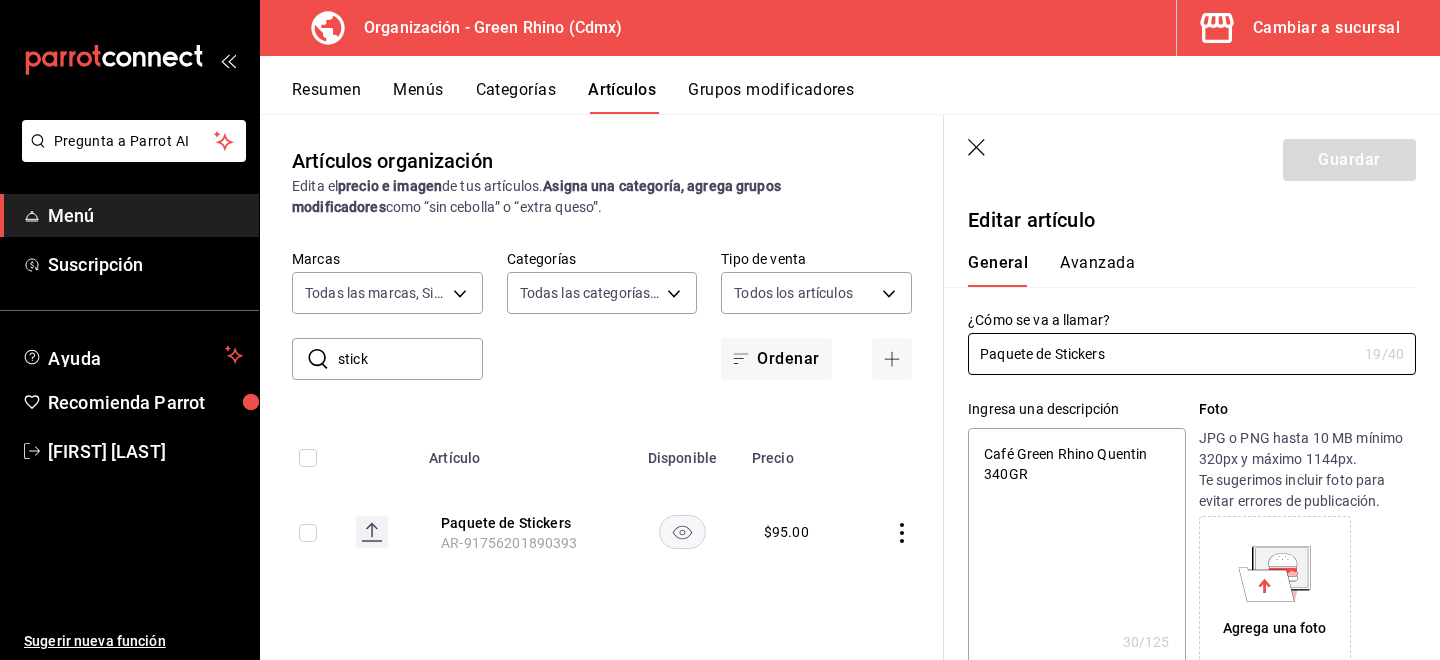 type on "x" 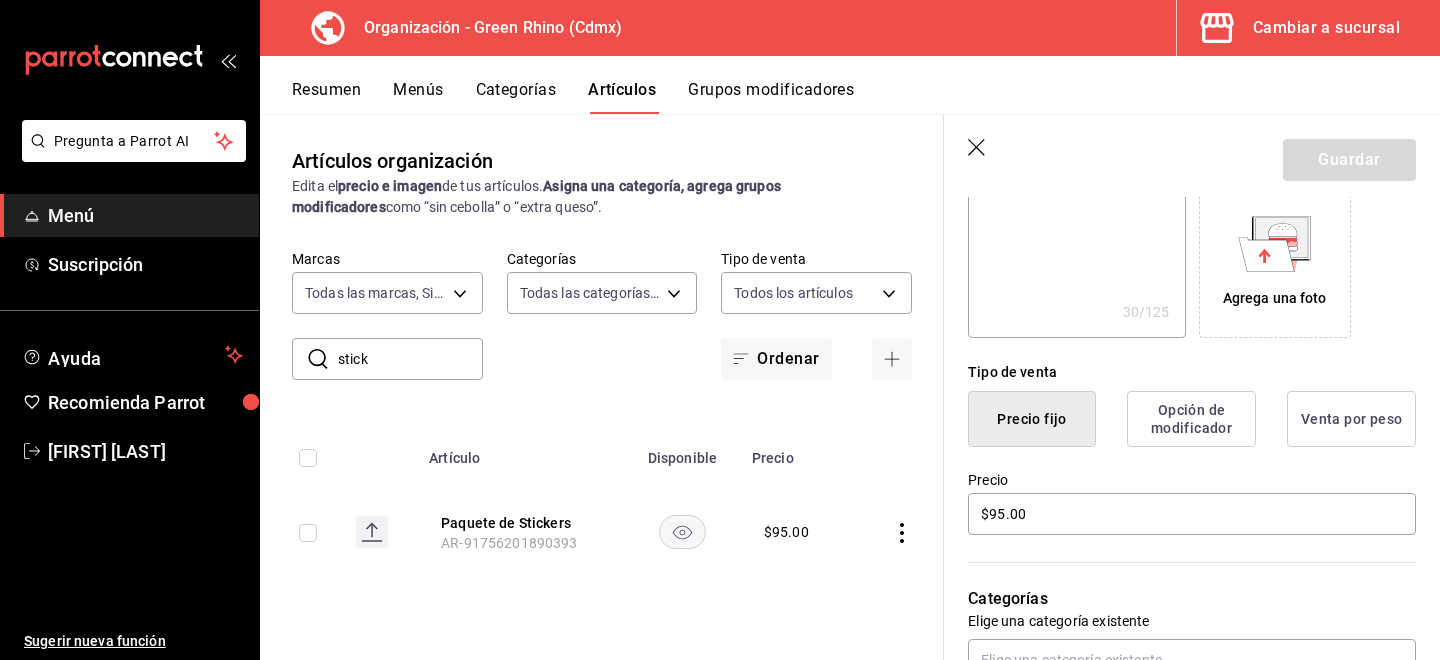scroll, scrollTop: 441, scrollLeft: 0, axis: vertical 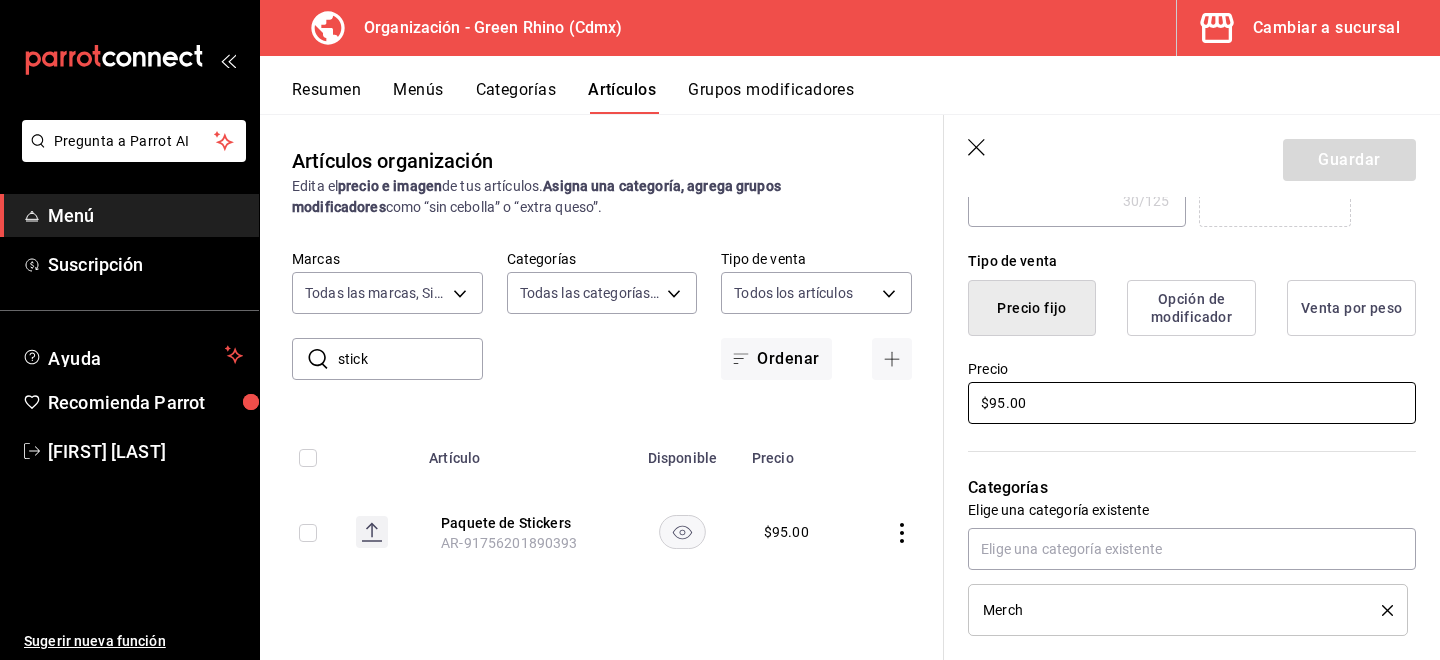 click on "$95.00" at bounding box center [1192, 403] 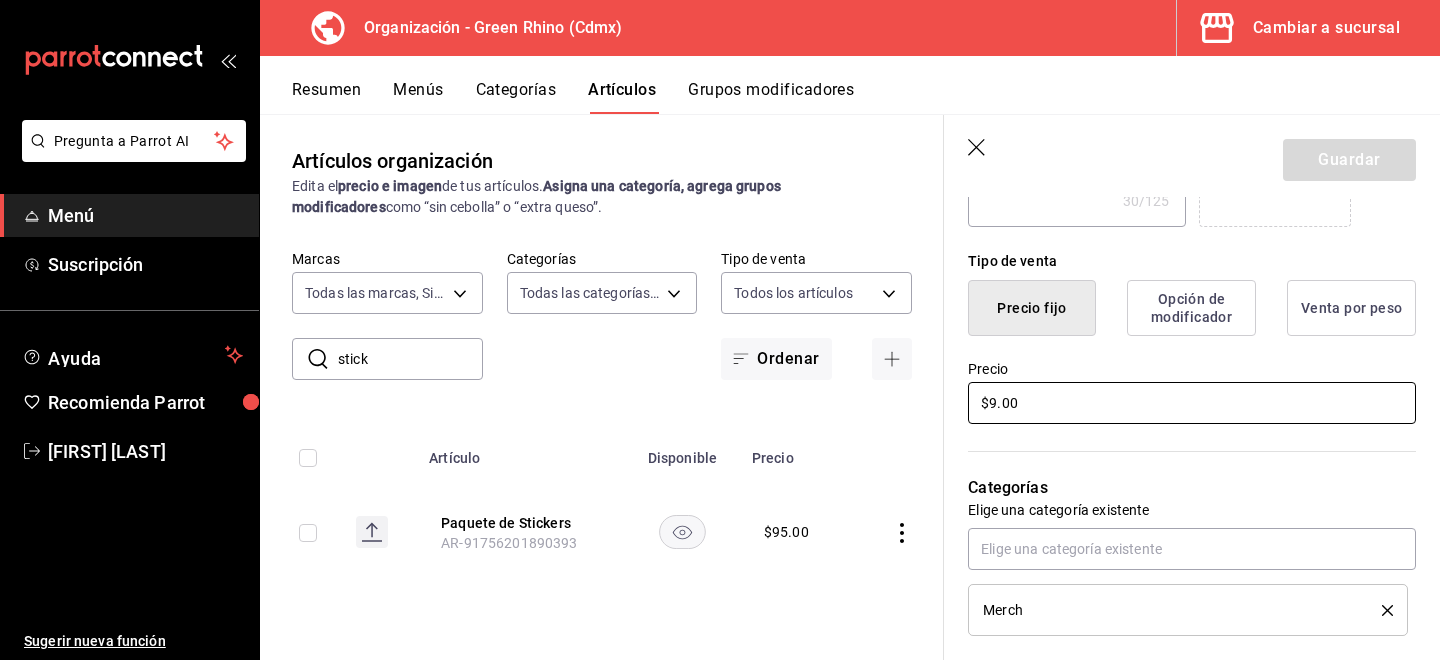 type on "x" 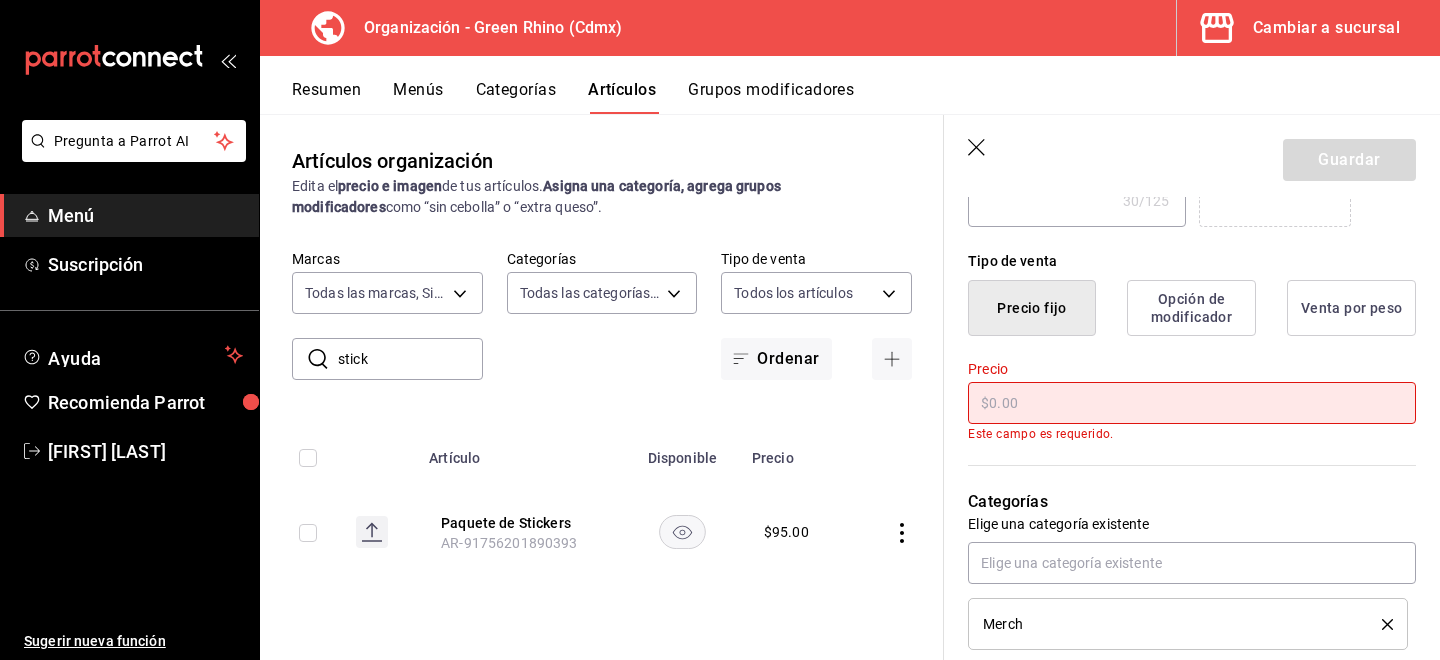 type on "x" 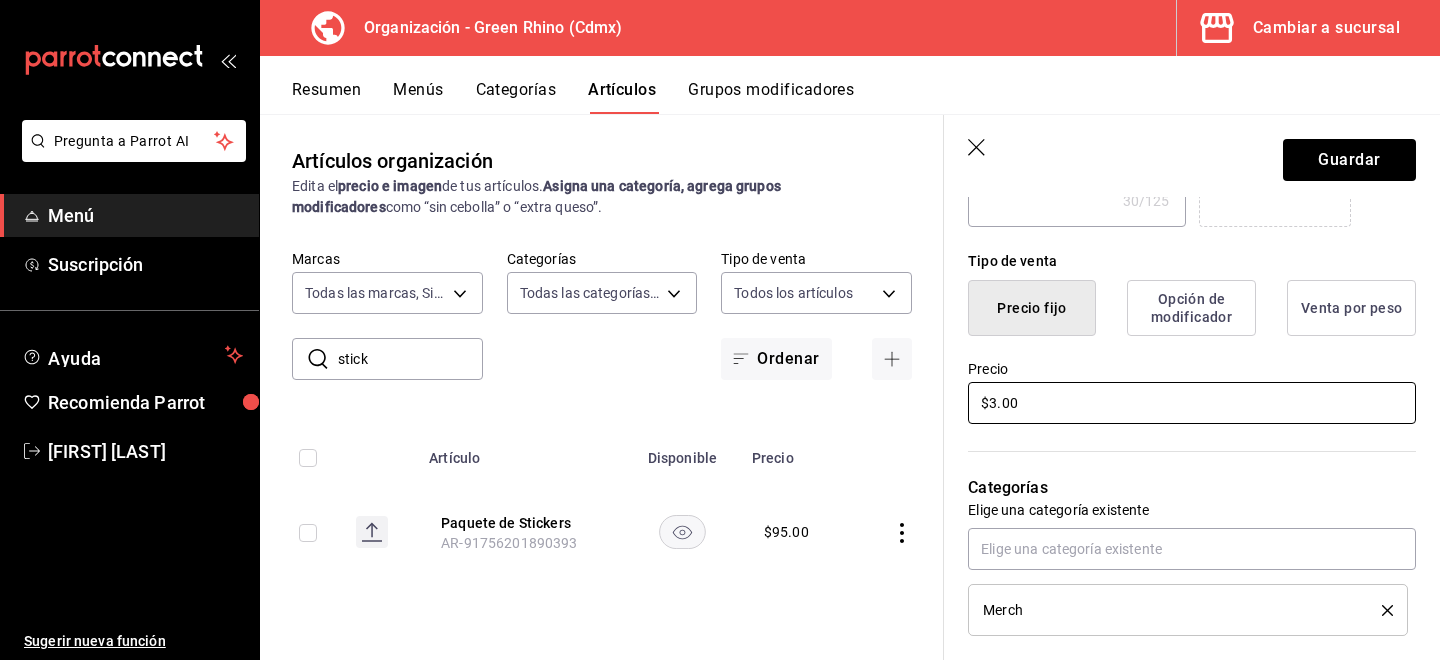 type on "$30.00" 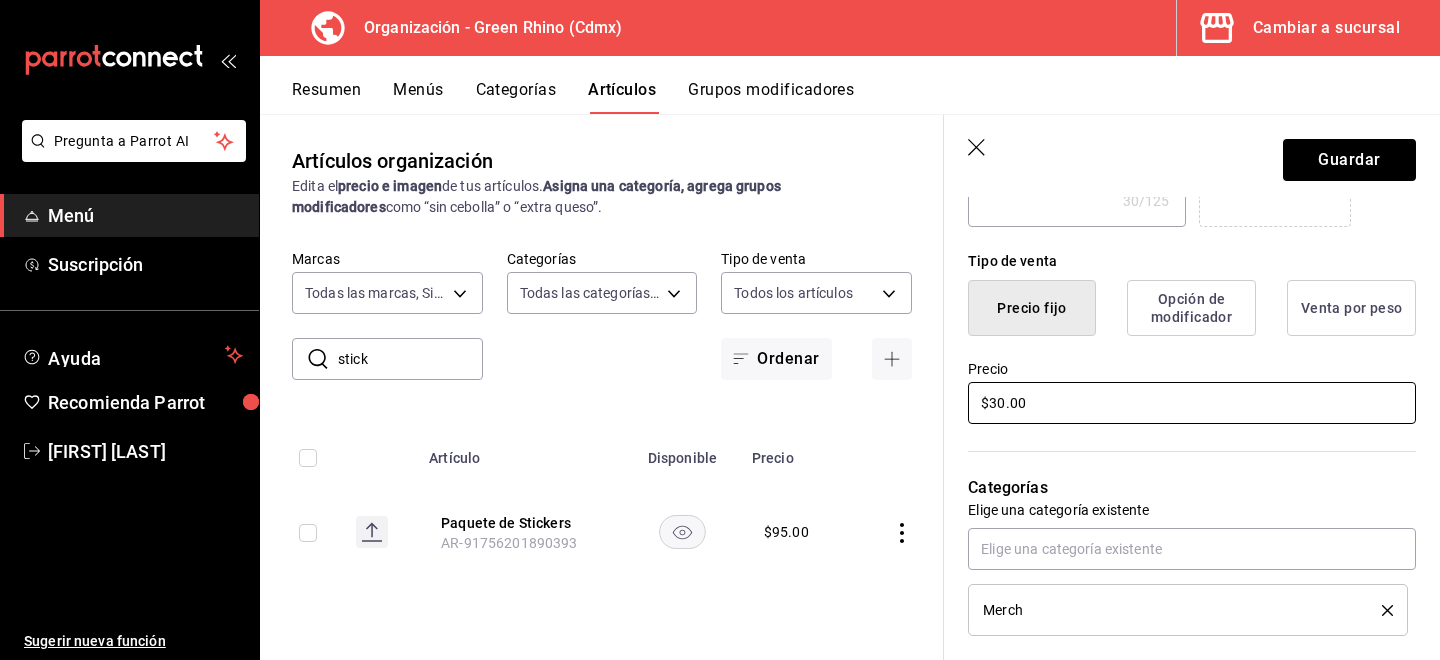 type on "x" 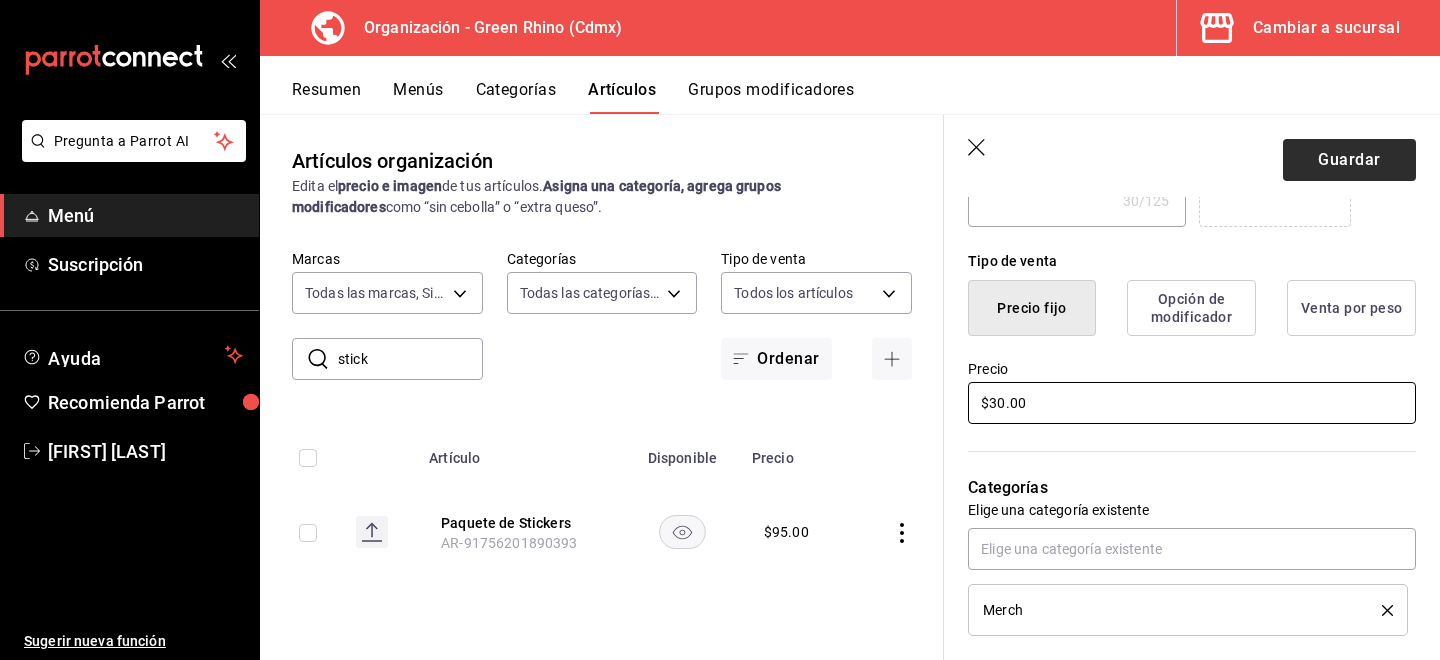 type on "$30.00" 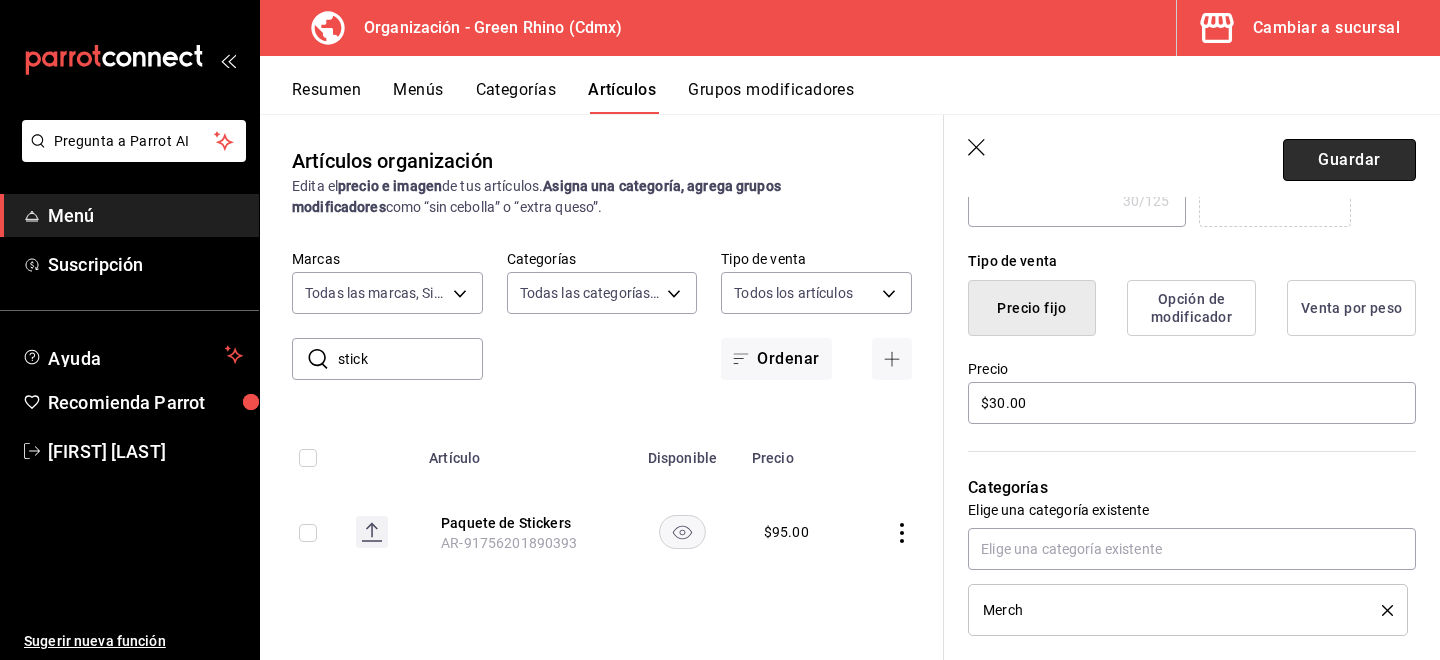 click on "Guardar" at bounding box center (1349, 160) 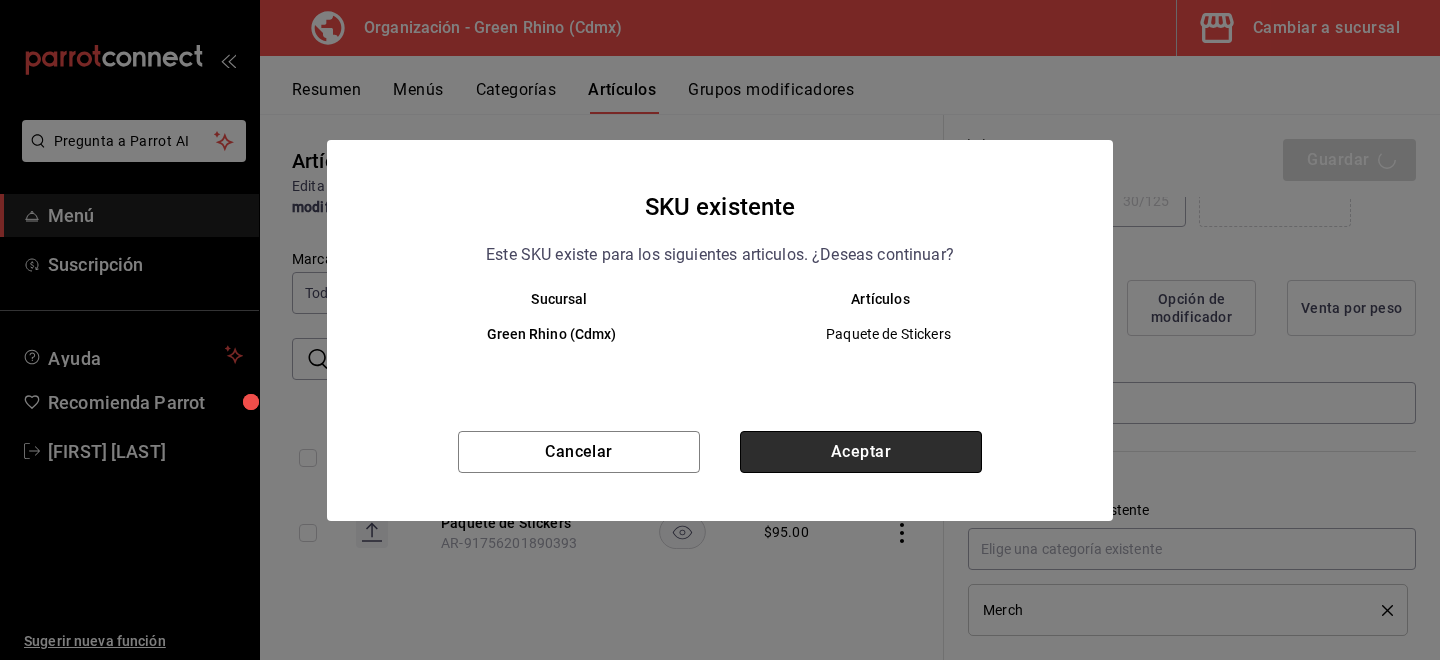 click on "Aceptar" at bounding box center [861, 452] 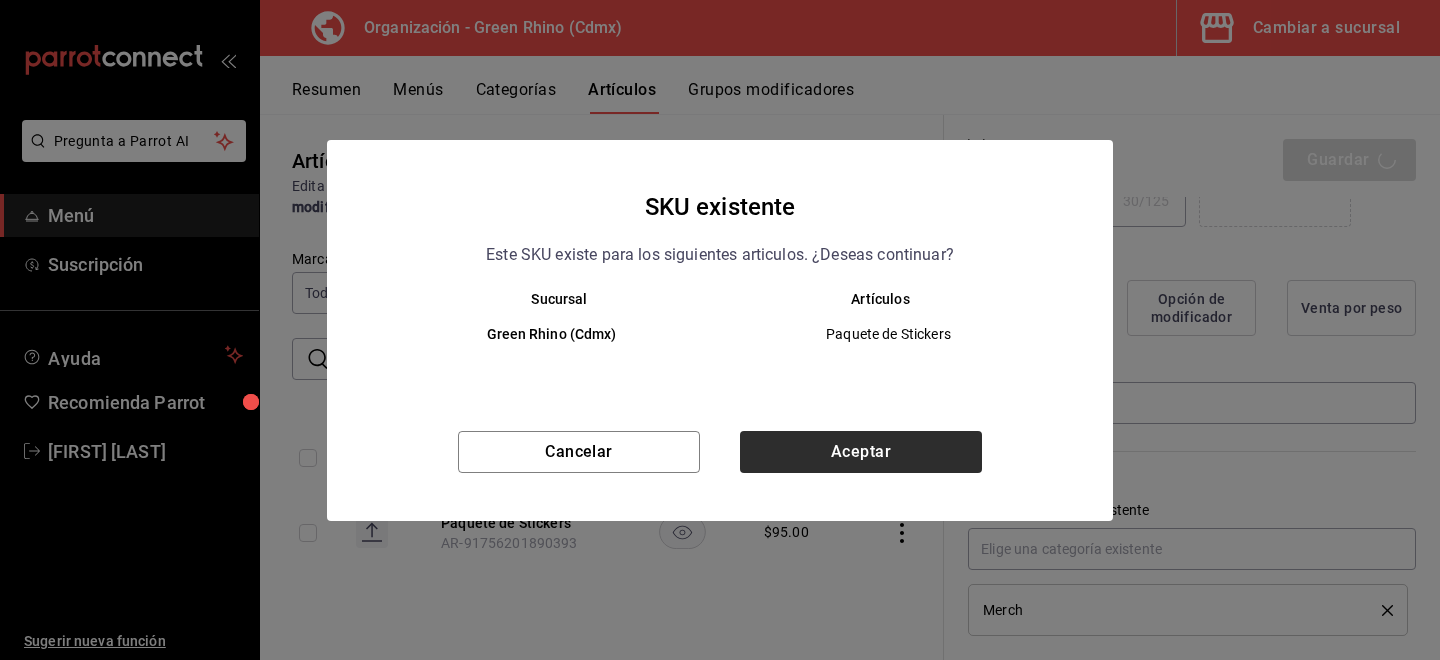 type on "x" 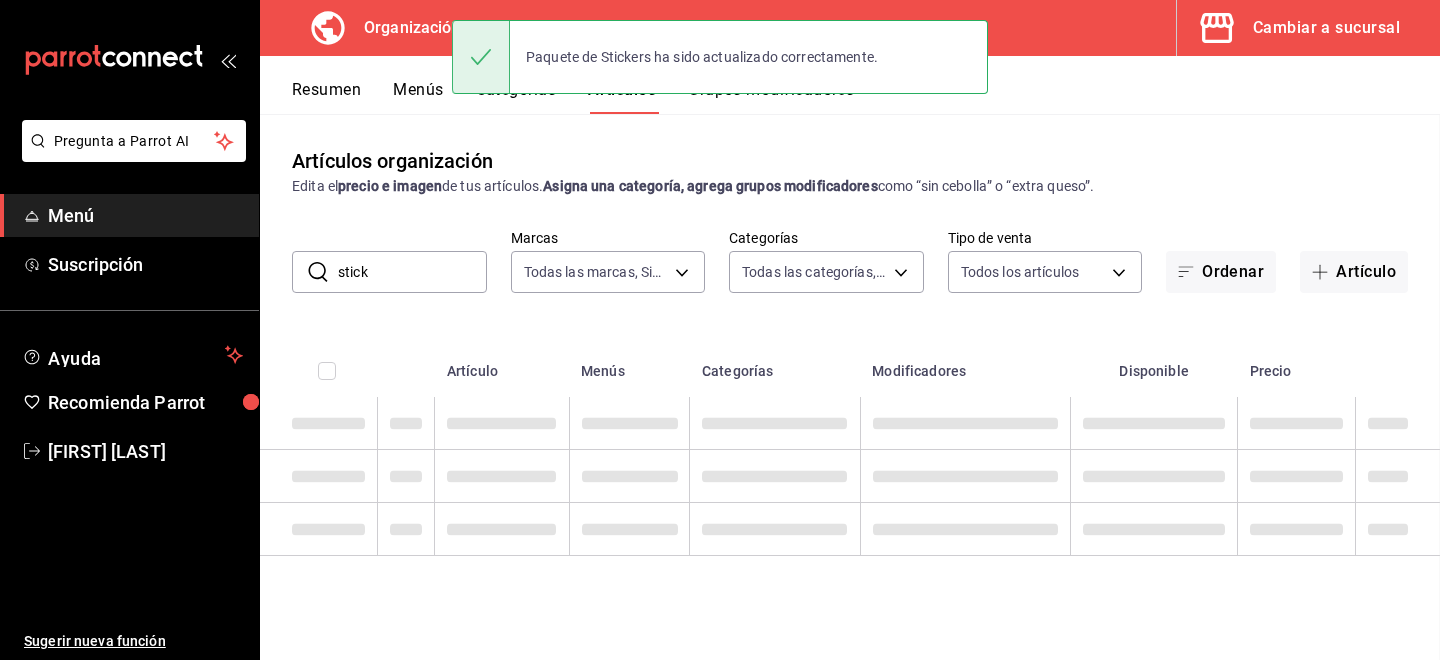 scroll, scrollTop: 0, scrollLeft: 0, axis: both 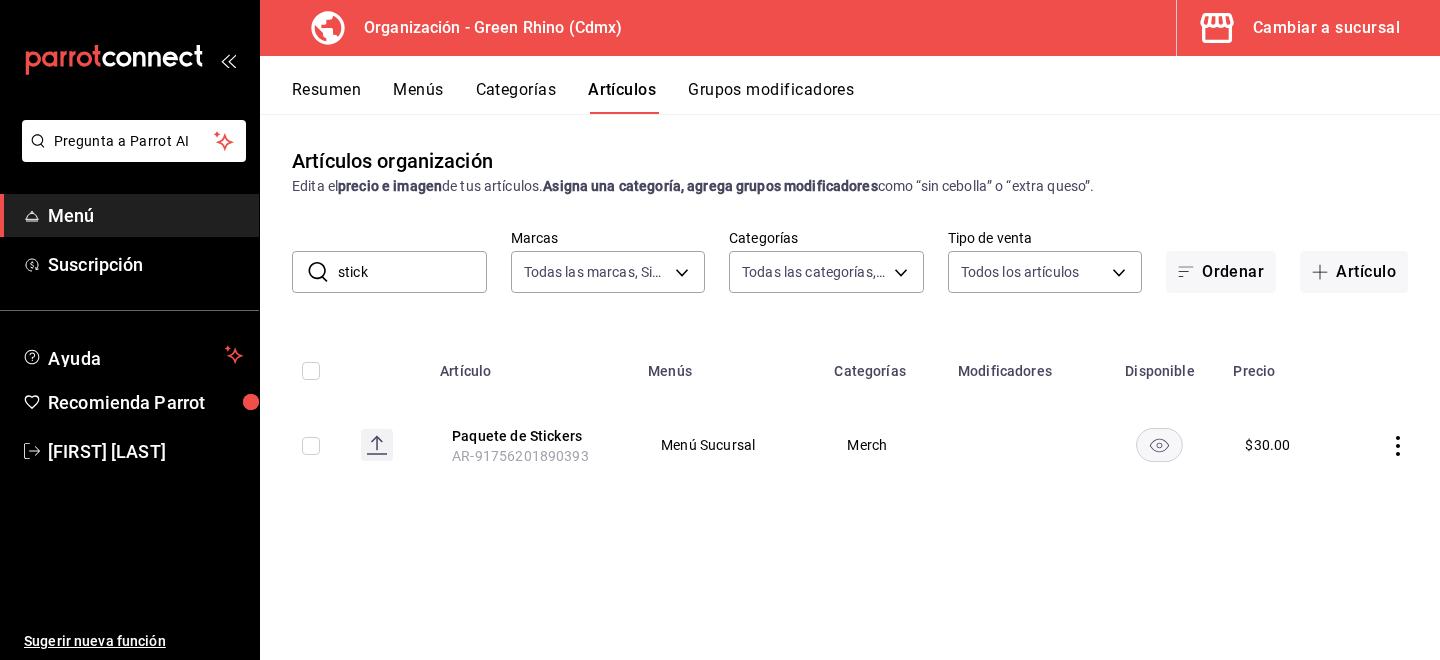 click on "stick" at bounding box center [412, 272] 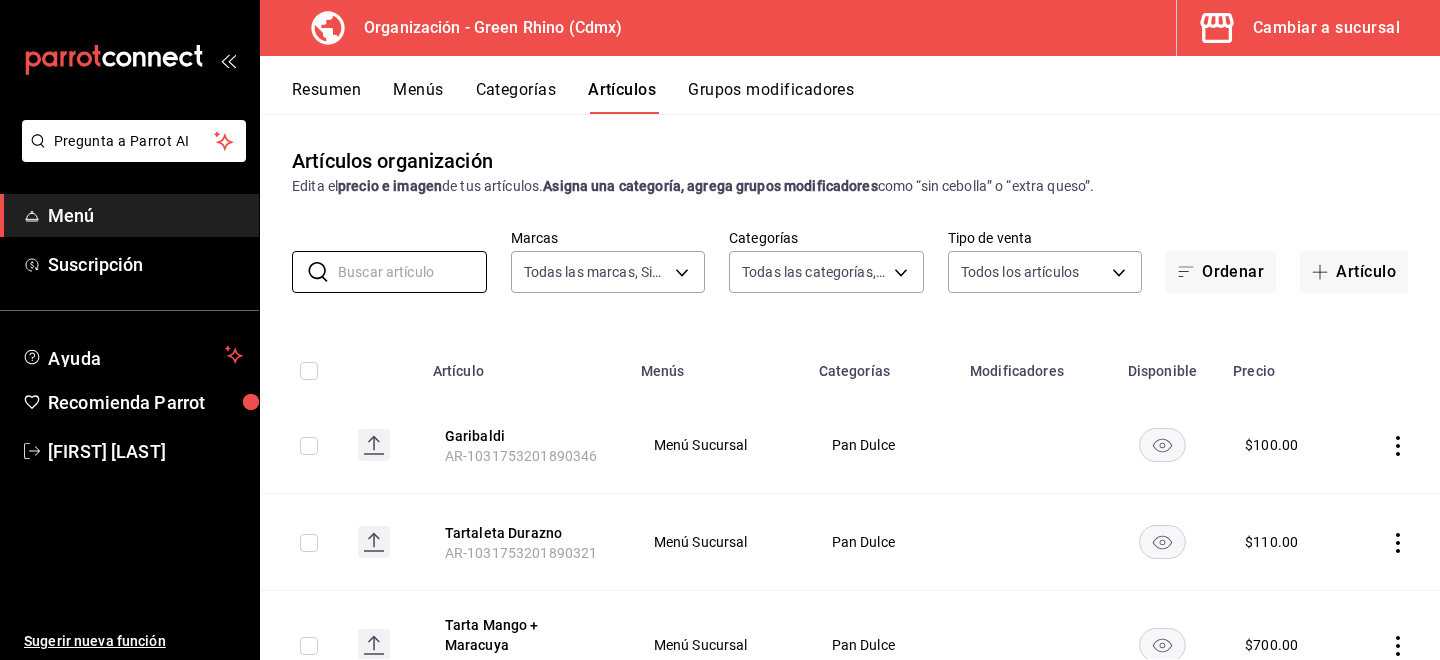 type 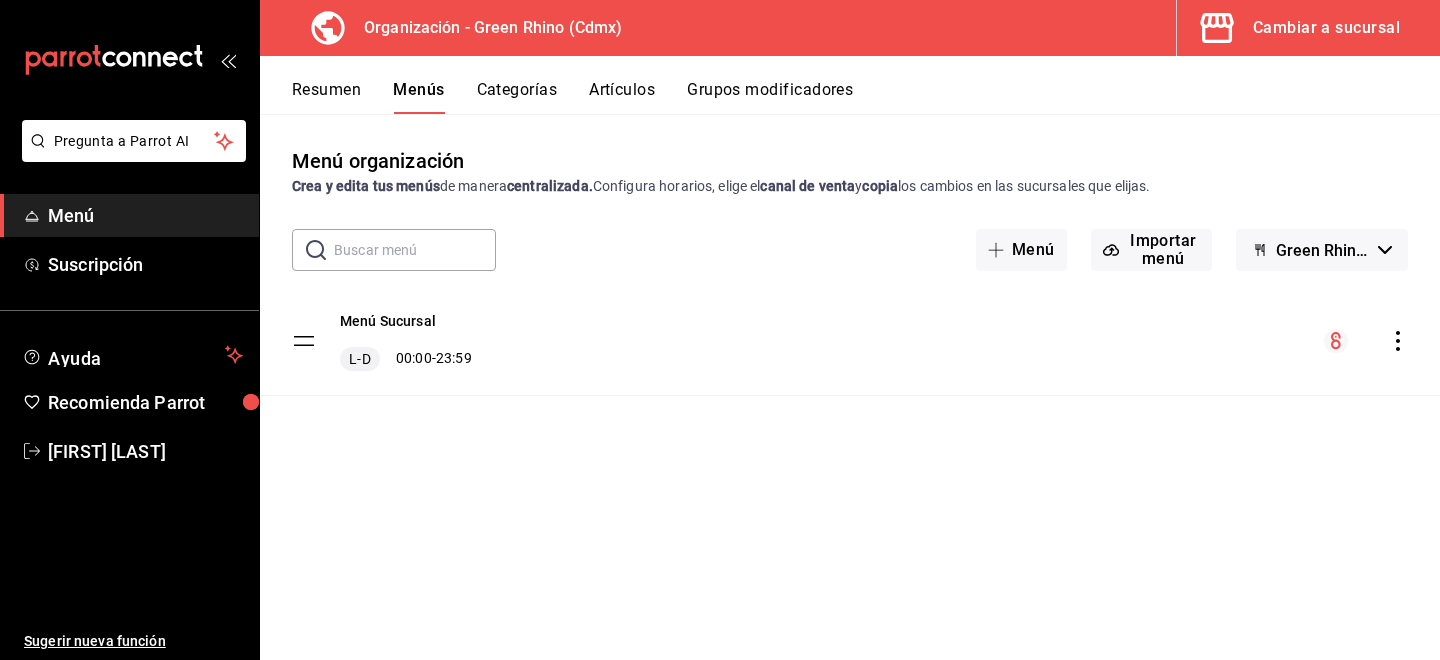 click on "Menú Sucursal L-D 00:00  -  23:59" at bounding box center [850, 341] 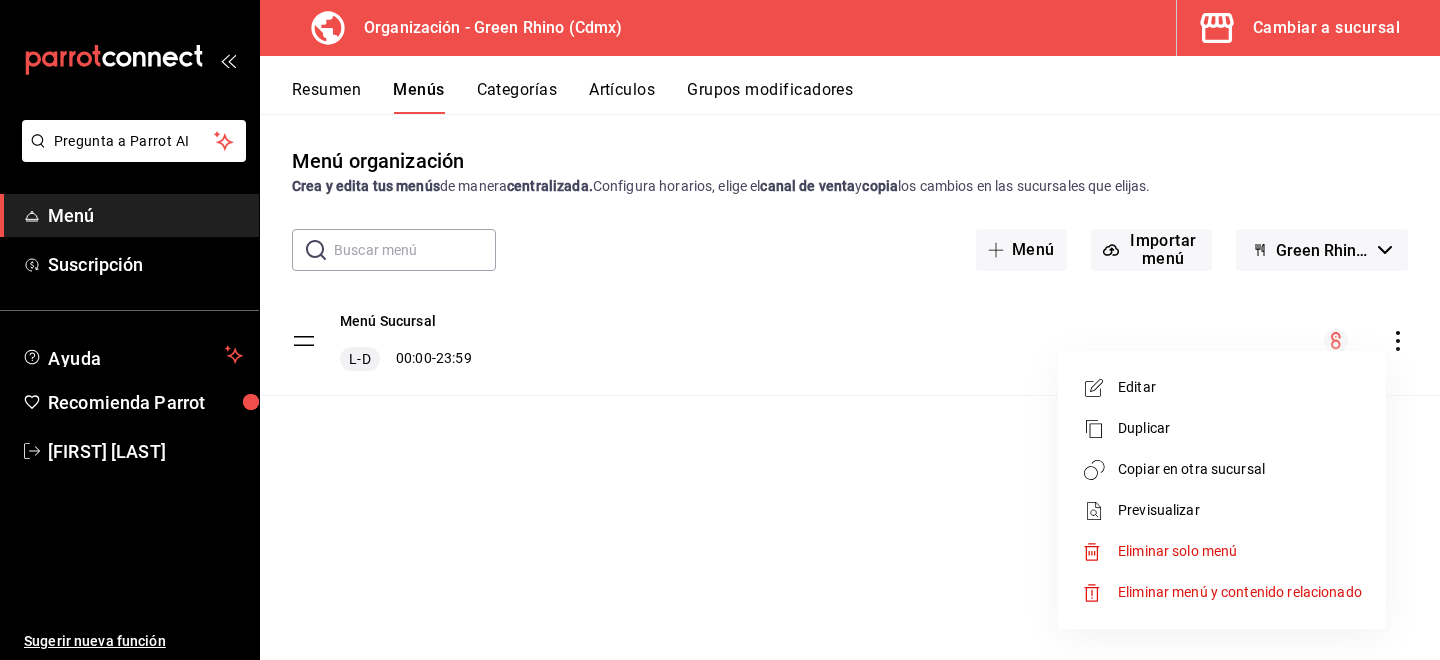 click on "Copiar en otra sucursal" at bounding box center (1240, 469) 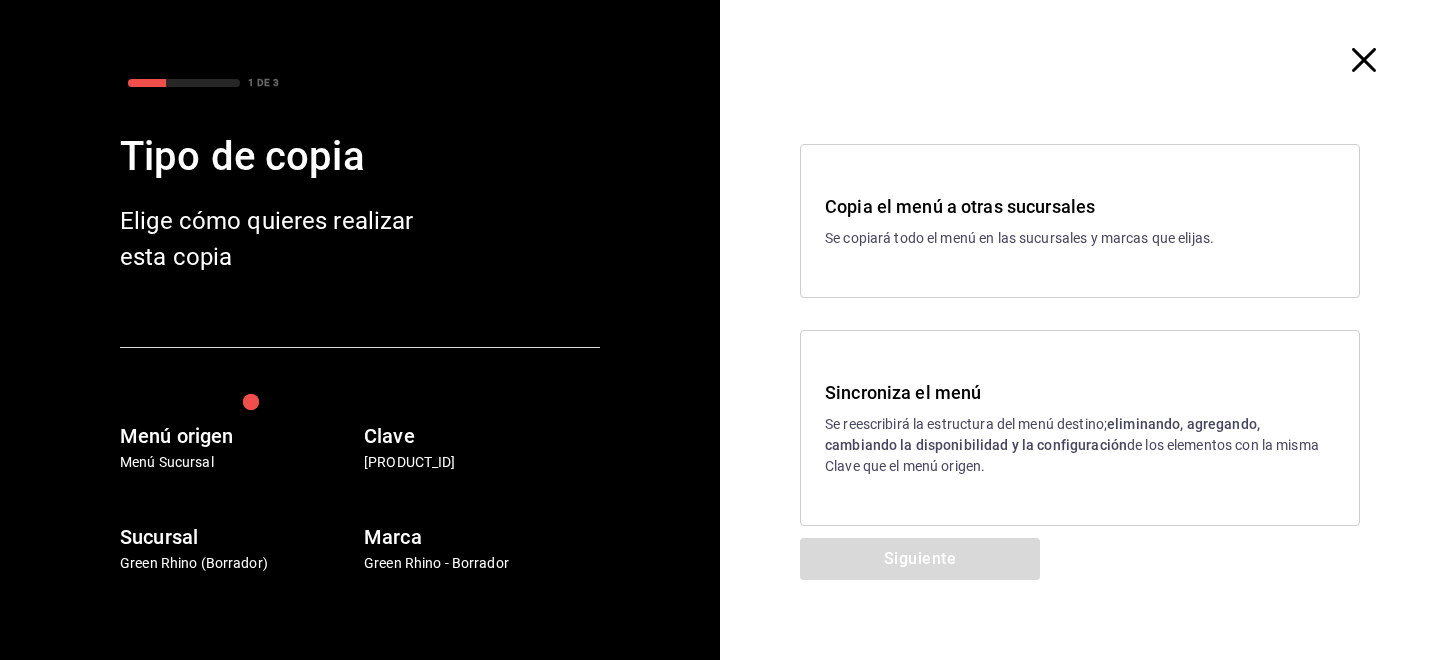 click on "Copia el menú a otras sucursales Se copiará todo el menú en las sucursales y marcas que elijas." at bounding box center [1080, 221] 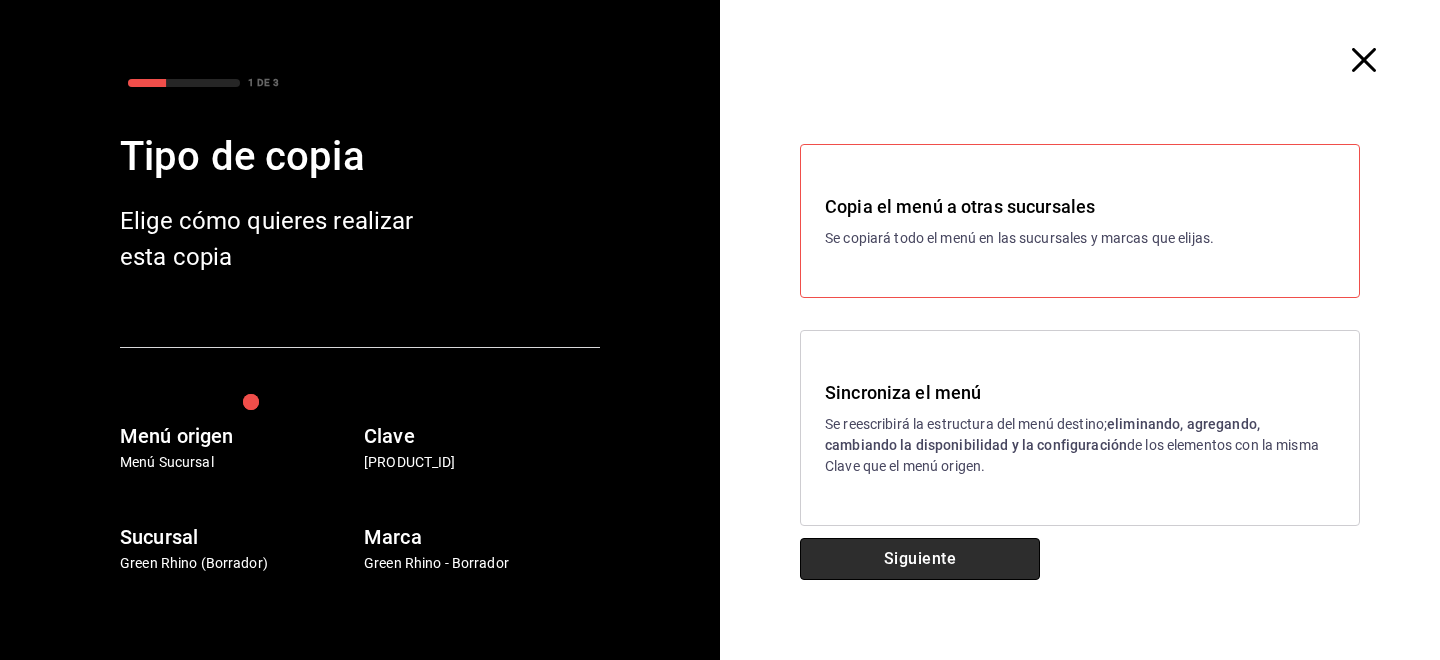 click on "Siguiente" at bounding box center [920, 559] 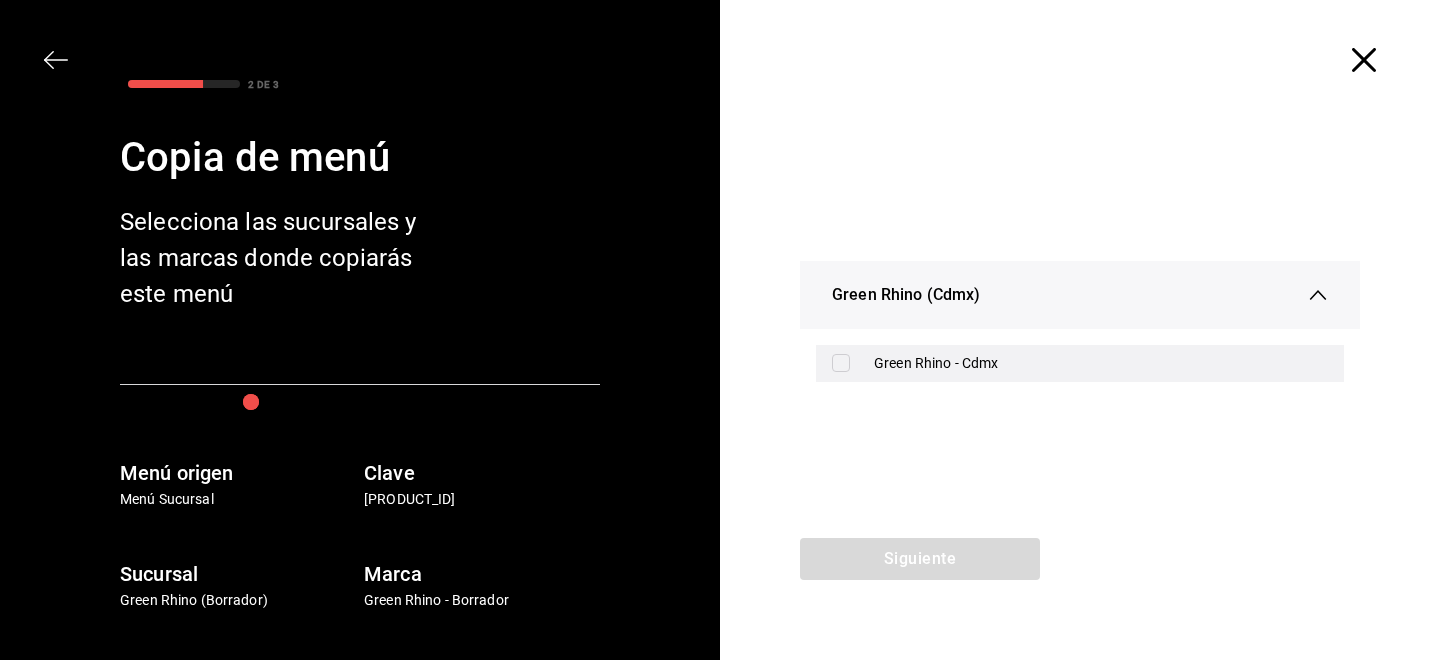 click on "Green Rhino - Cdmx" at bounding box center [1080, 363] 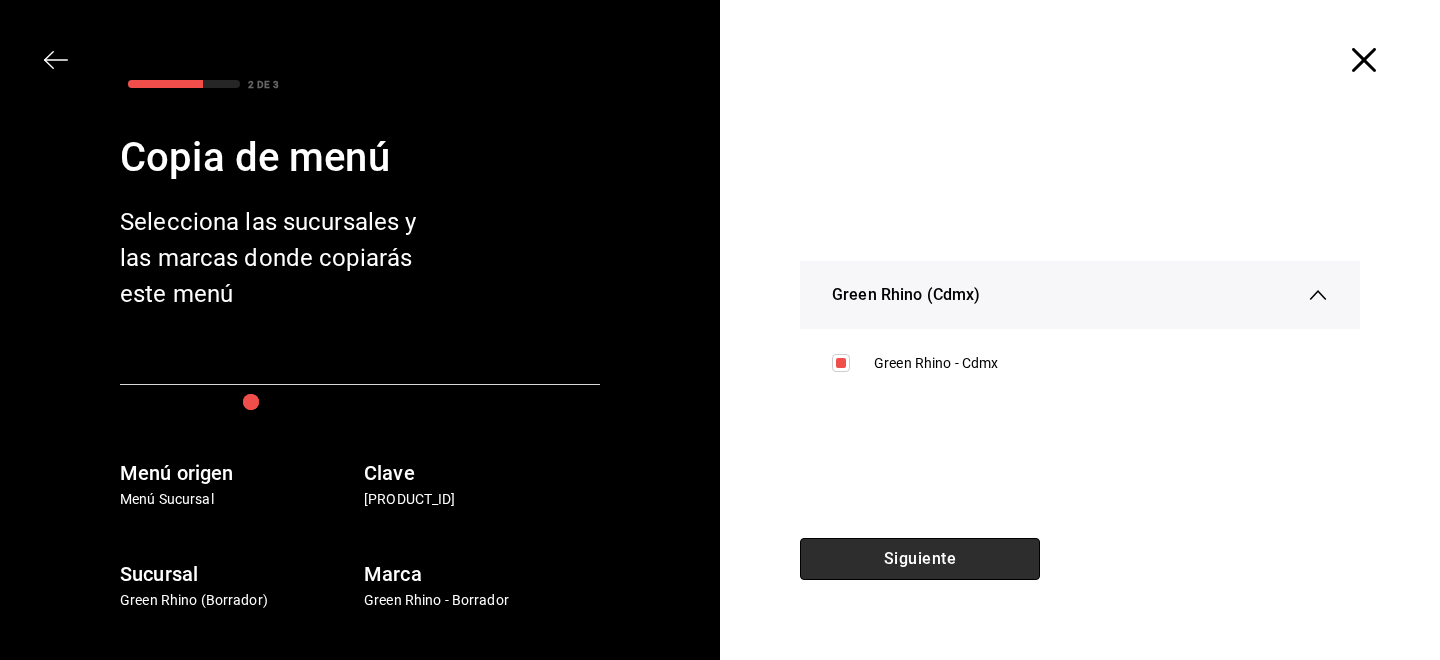 click on "Siguiente" at bounding box center [920, 559] 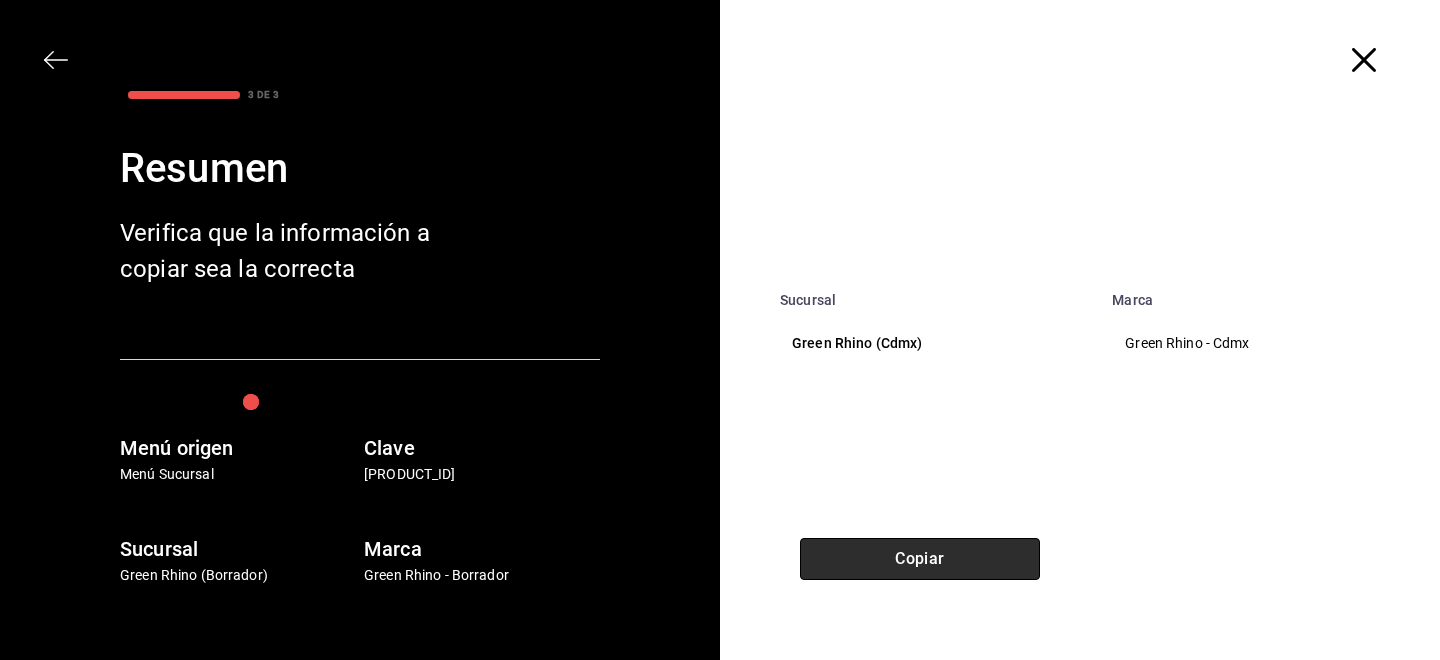 click on "Copiar" at bounding box center (920, 559) 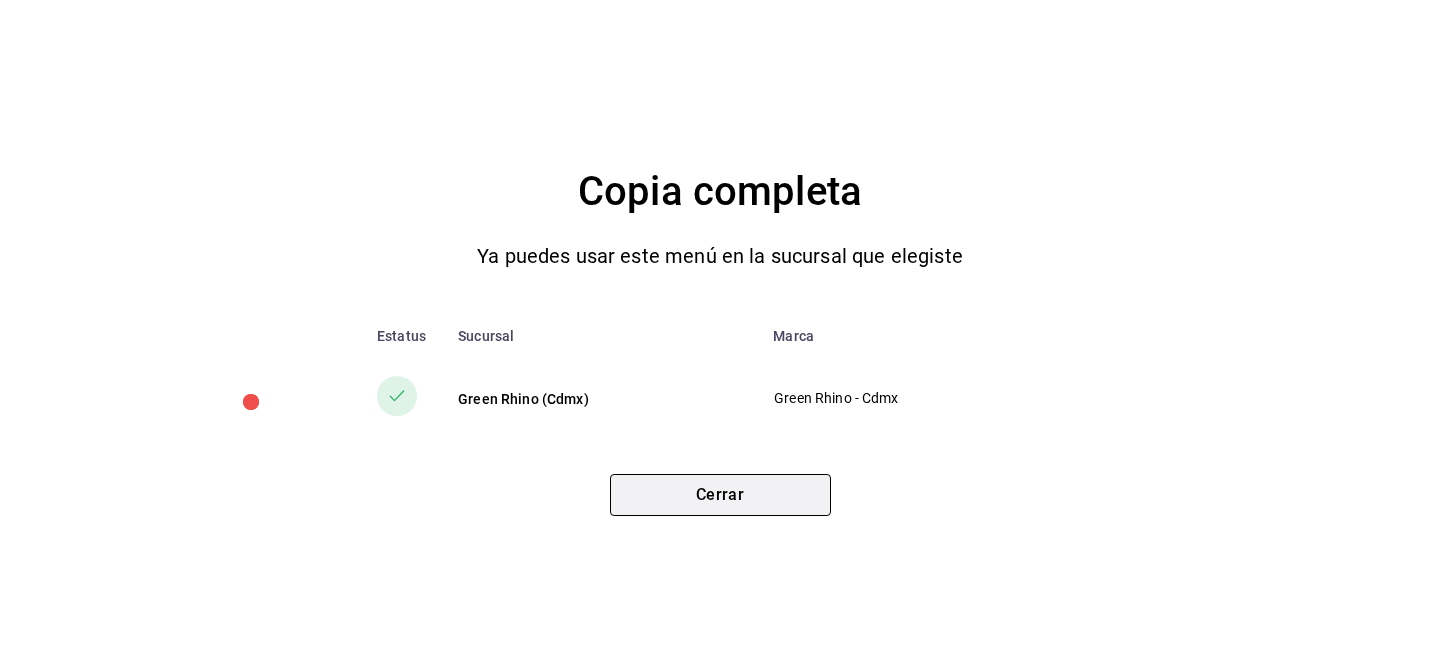 click on "Cerrar" at bounding box center (720, 495) 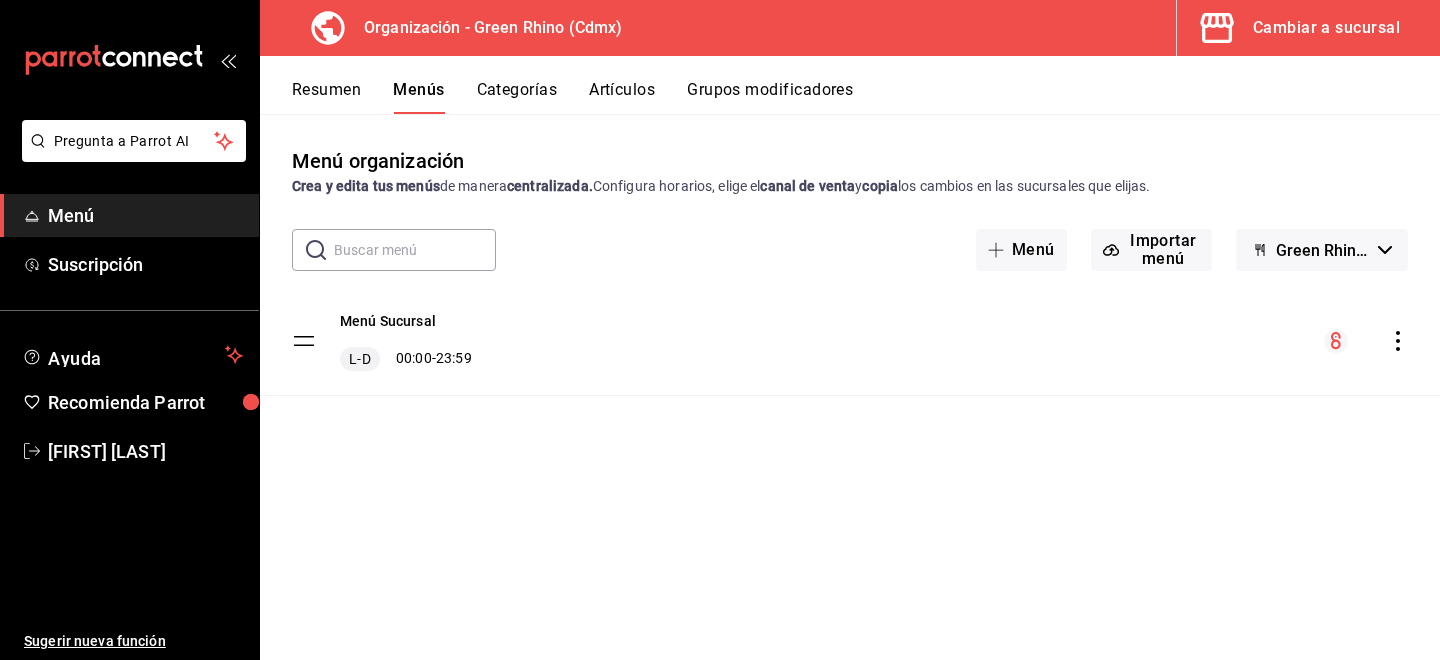 click on "Organización - Green Rhino (Cdmx)" at bounding box center (485, 28) 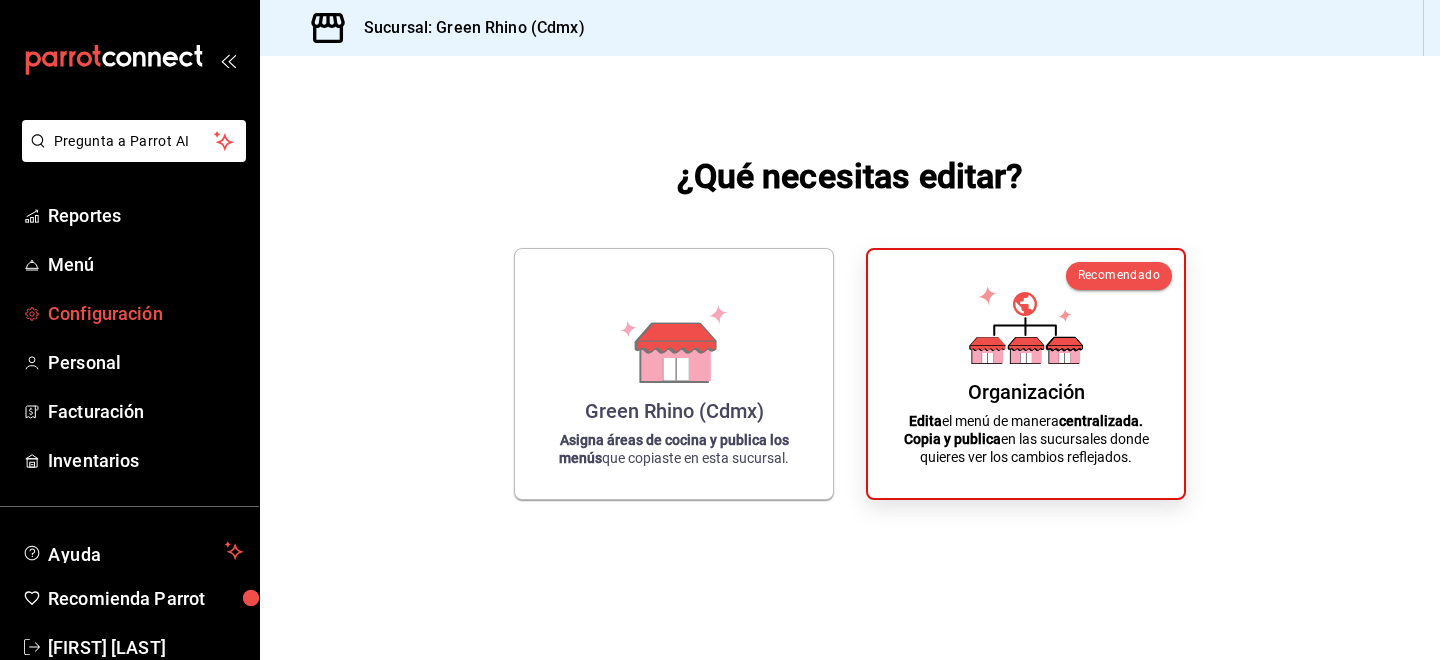 click on "Configuración" at bounding box center (145, 313) 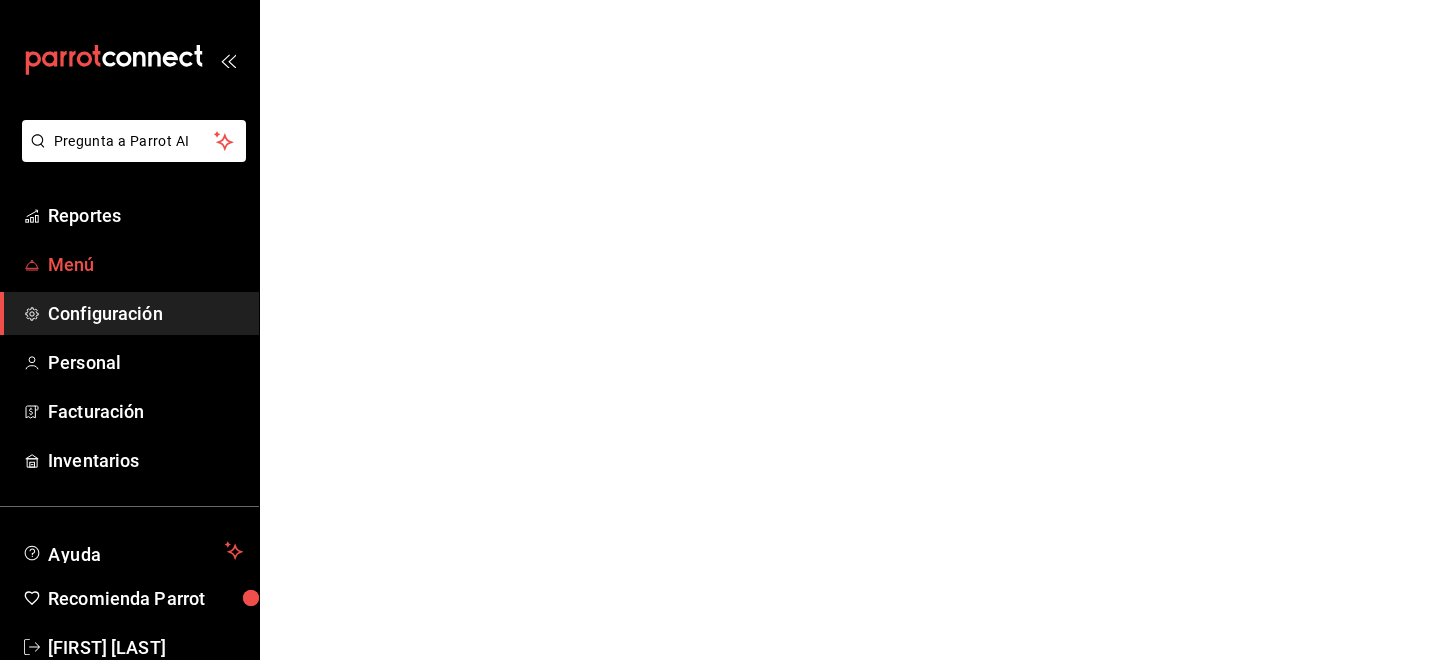 click on "Menú" at bounding box center [129, 264] 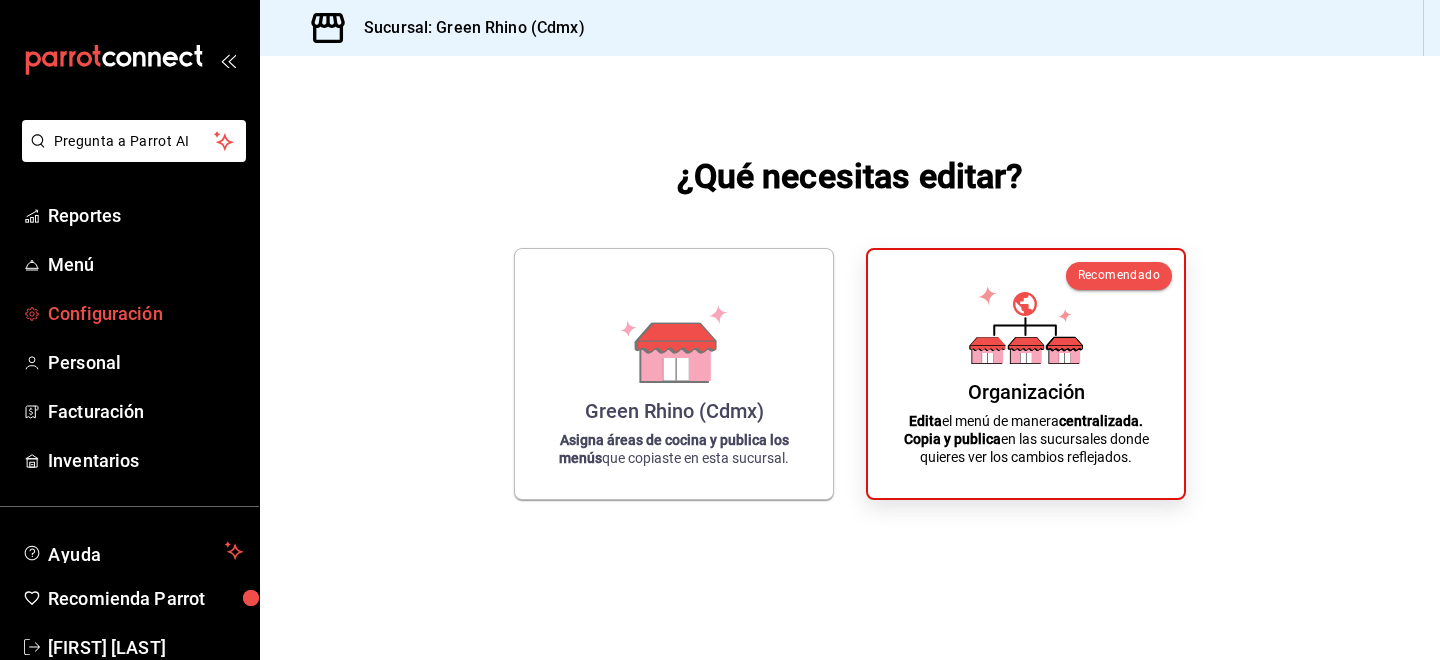 click on "Configuración" at bounding box center (129, 313) 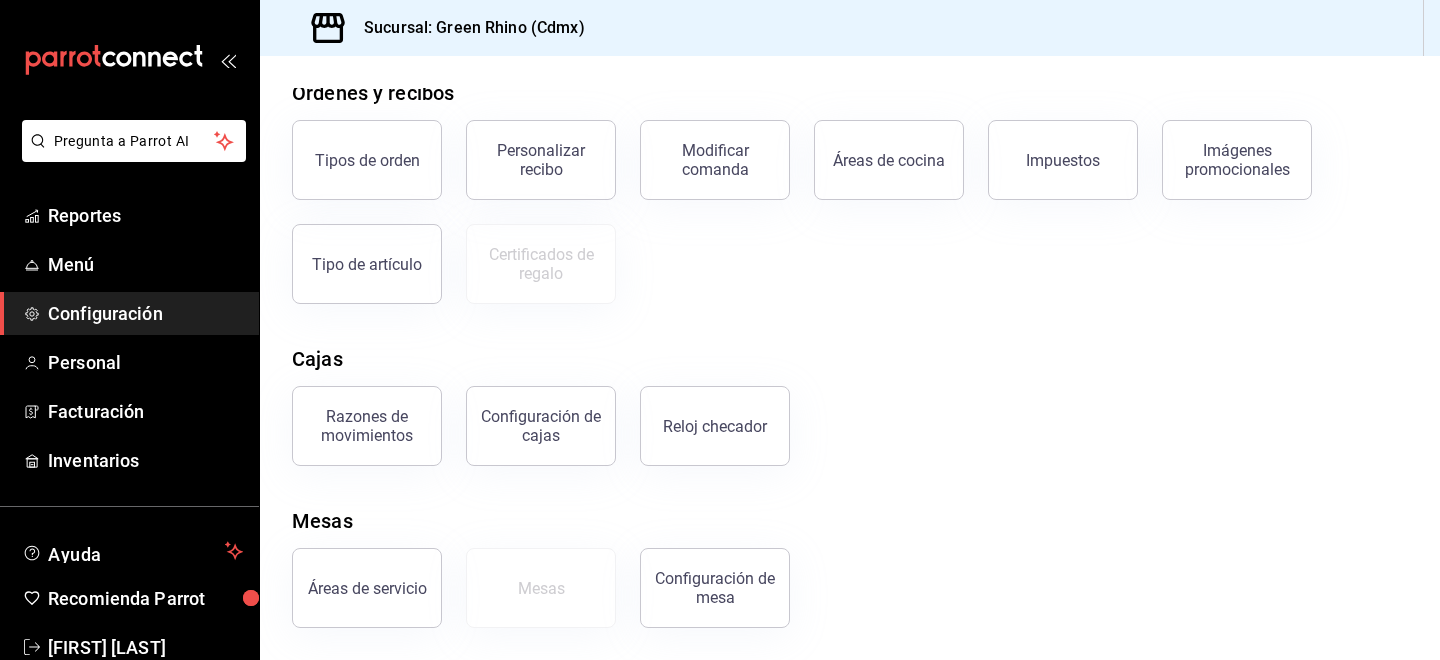 scroll, scrollTop: 0, scrollLeft: 0, axis: both 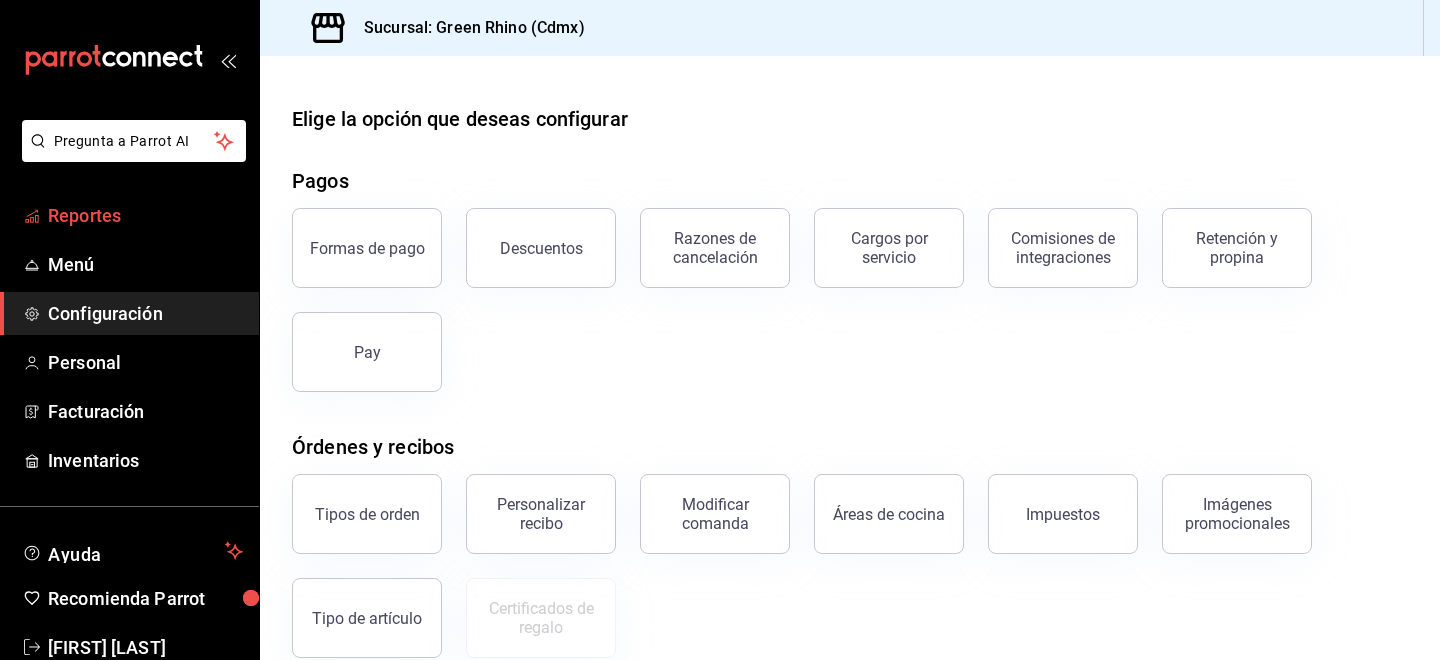 click on "Reportes" at bounding box center [145, 215] 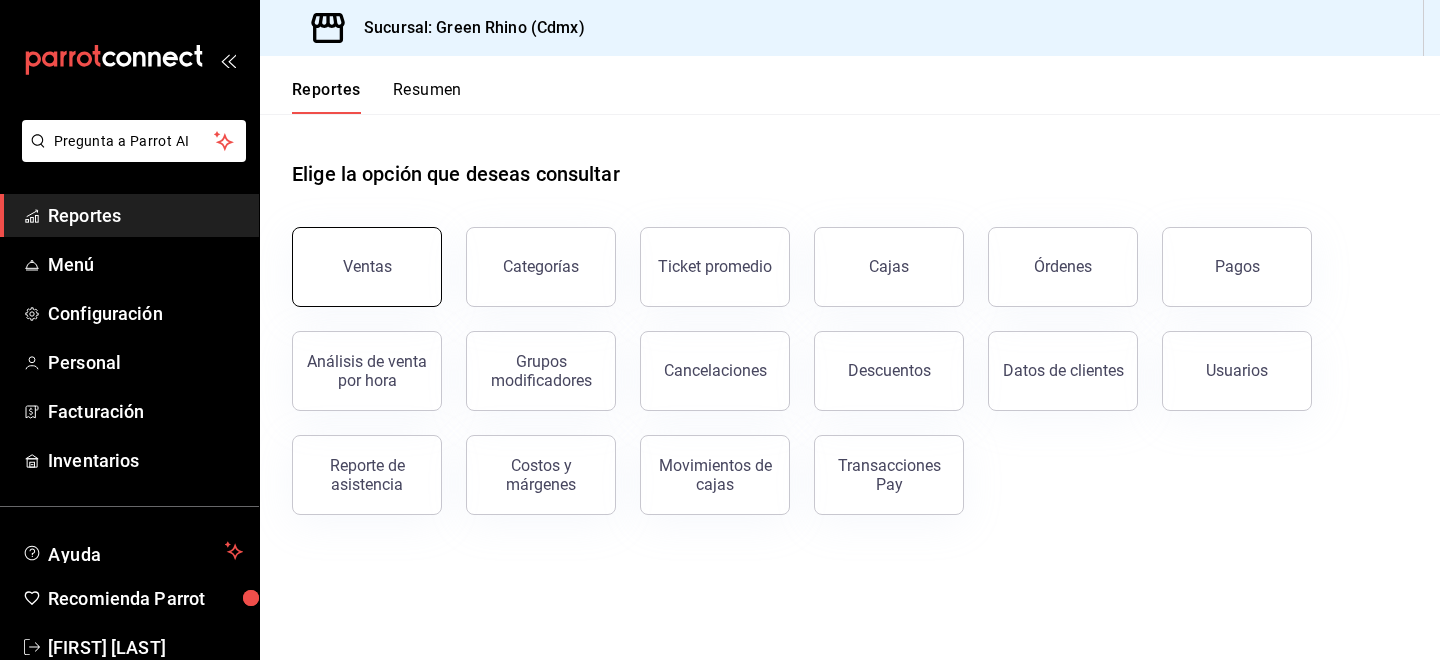 click on "Ventas" at bounding box center (367, 267) 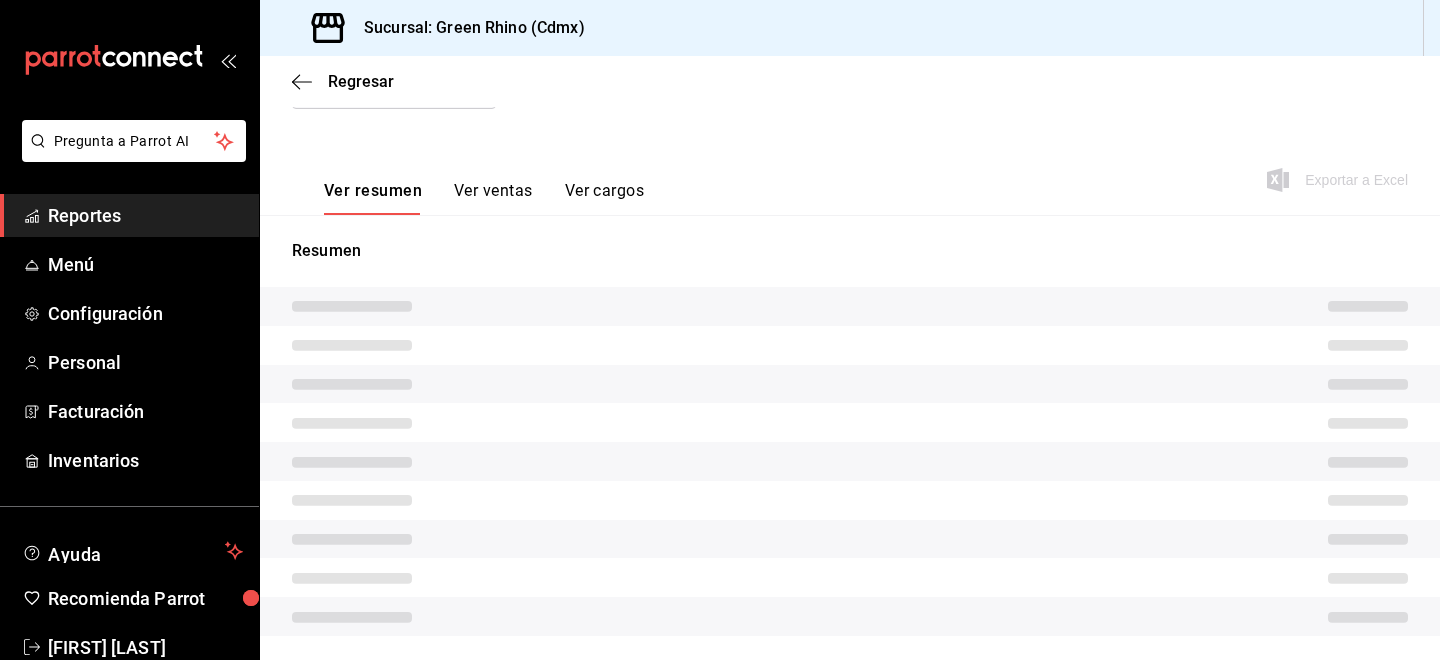 scroll, scrollTop: 248, scrollLeft: 0, axis: vertical 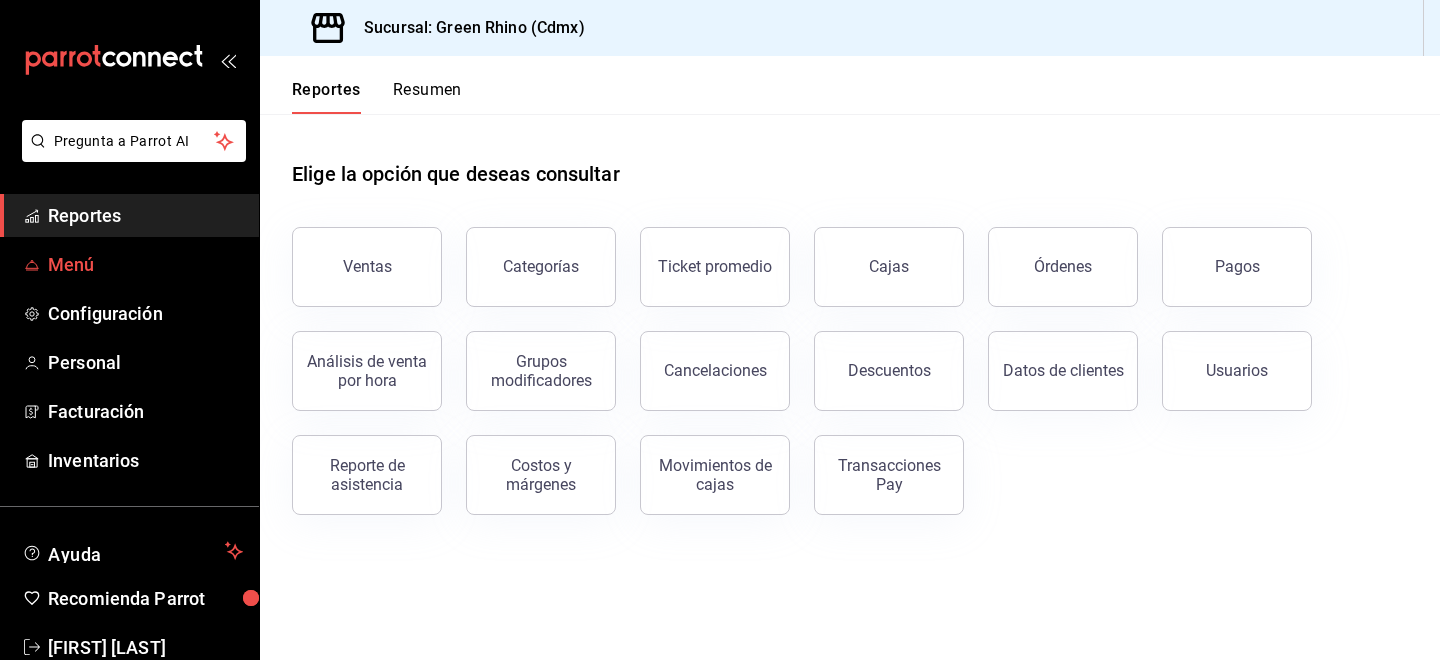 click on "Menú" at bounding box center (145, 264) 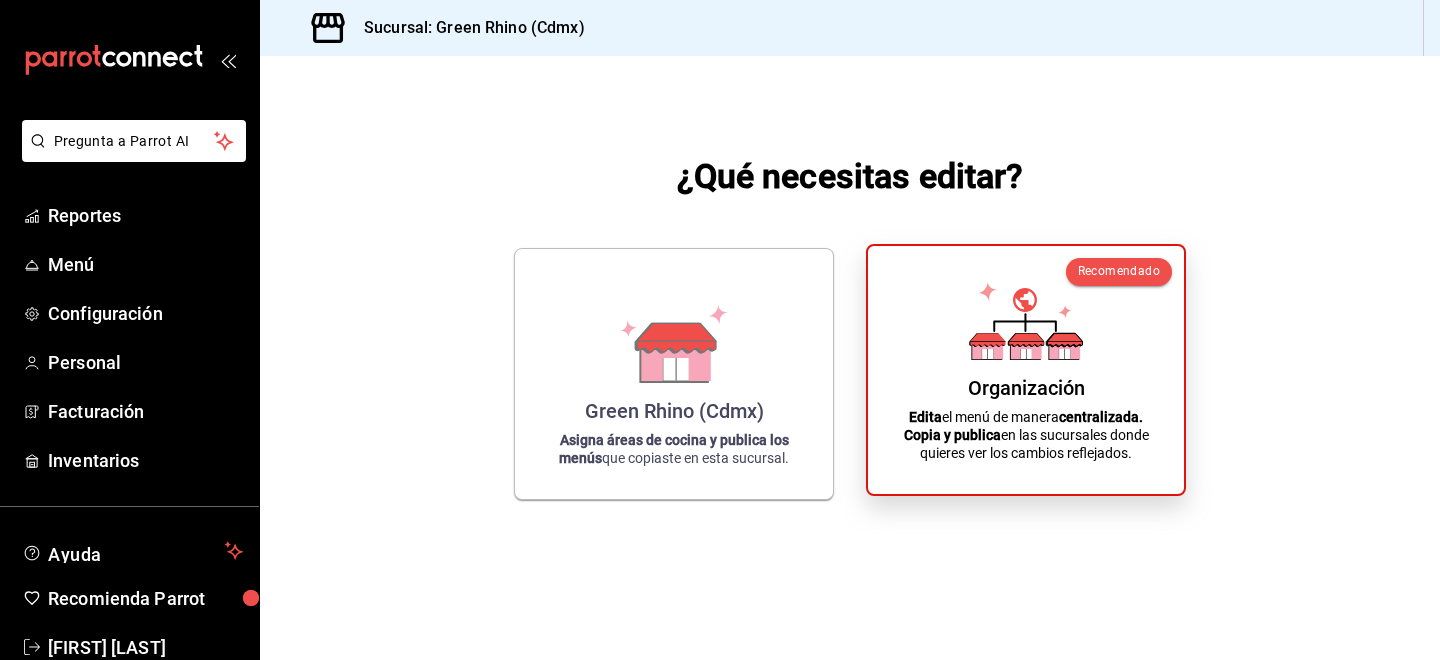 click on "Organización" at bounding box center (1026, 388) 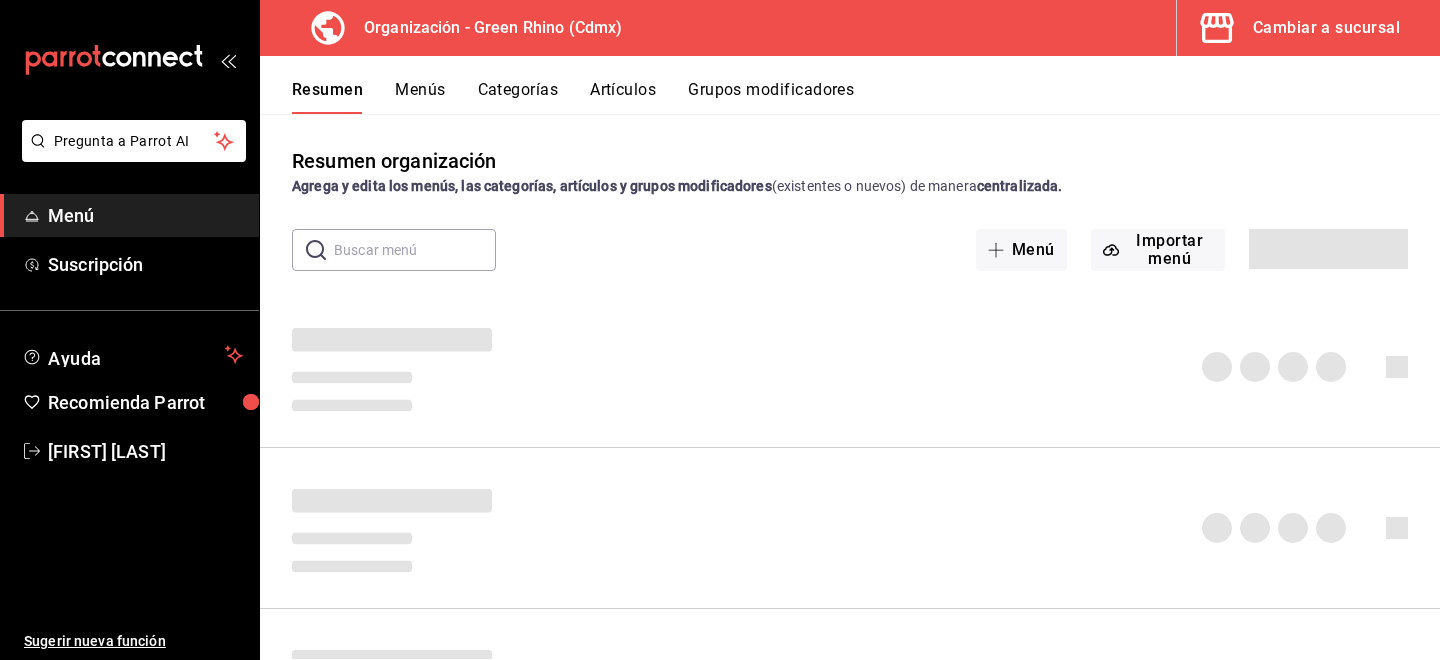 click on "Resumen Menús Categorías Artículos Grupos modificadores" at bounding box center (850, 85) 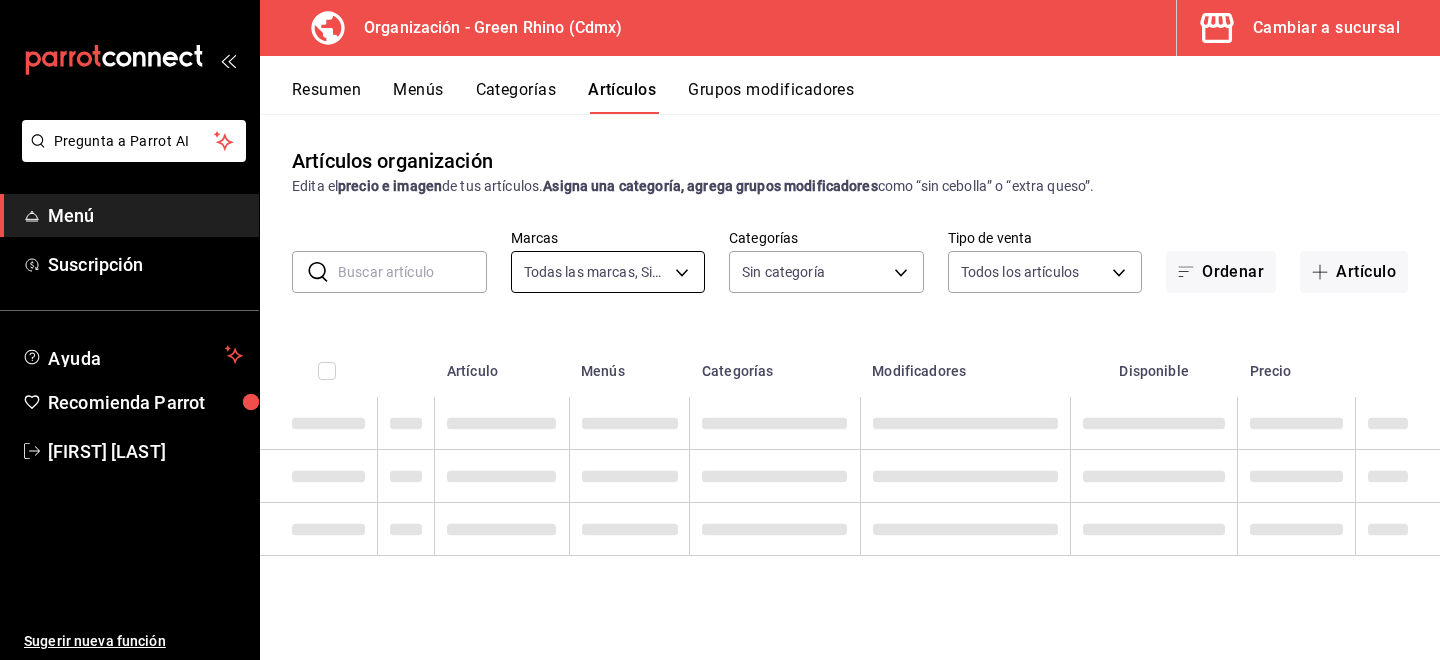type on "718e4269-ab1b-41b6-b1a3-b54ad853307e" 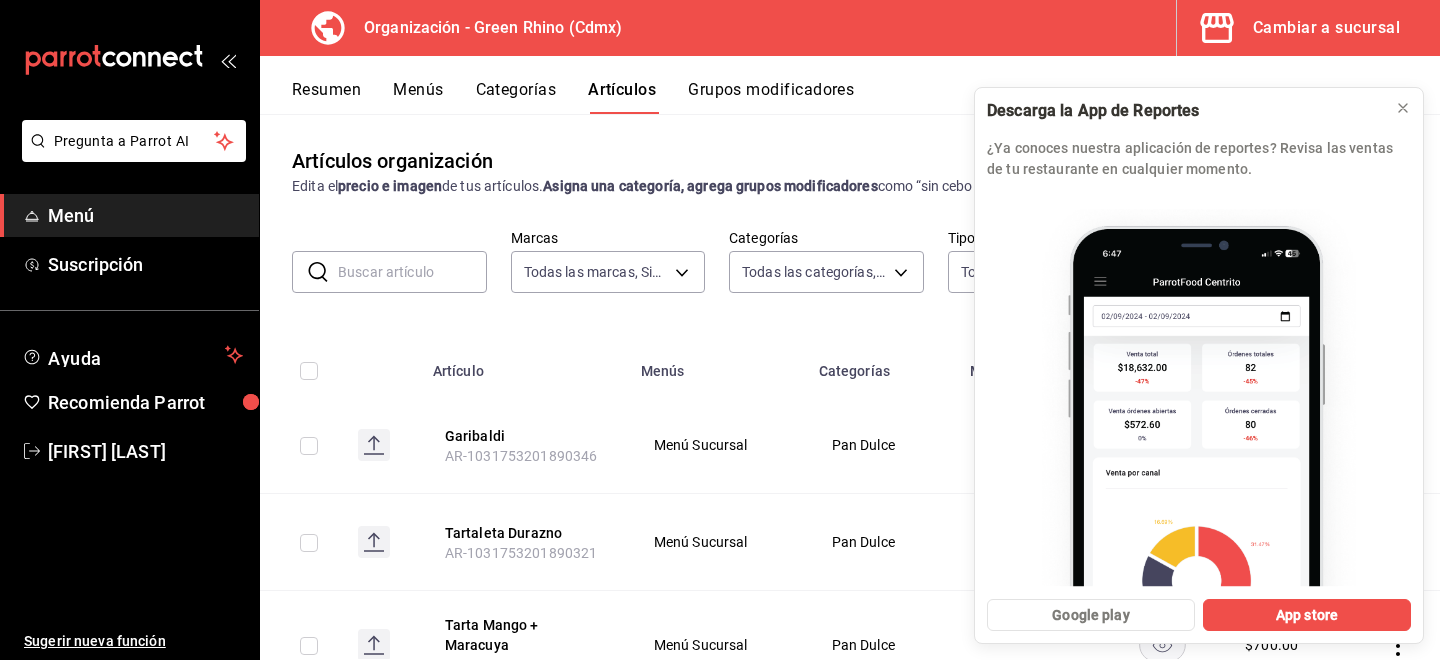 click at bounding box center [412, 272] 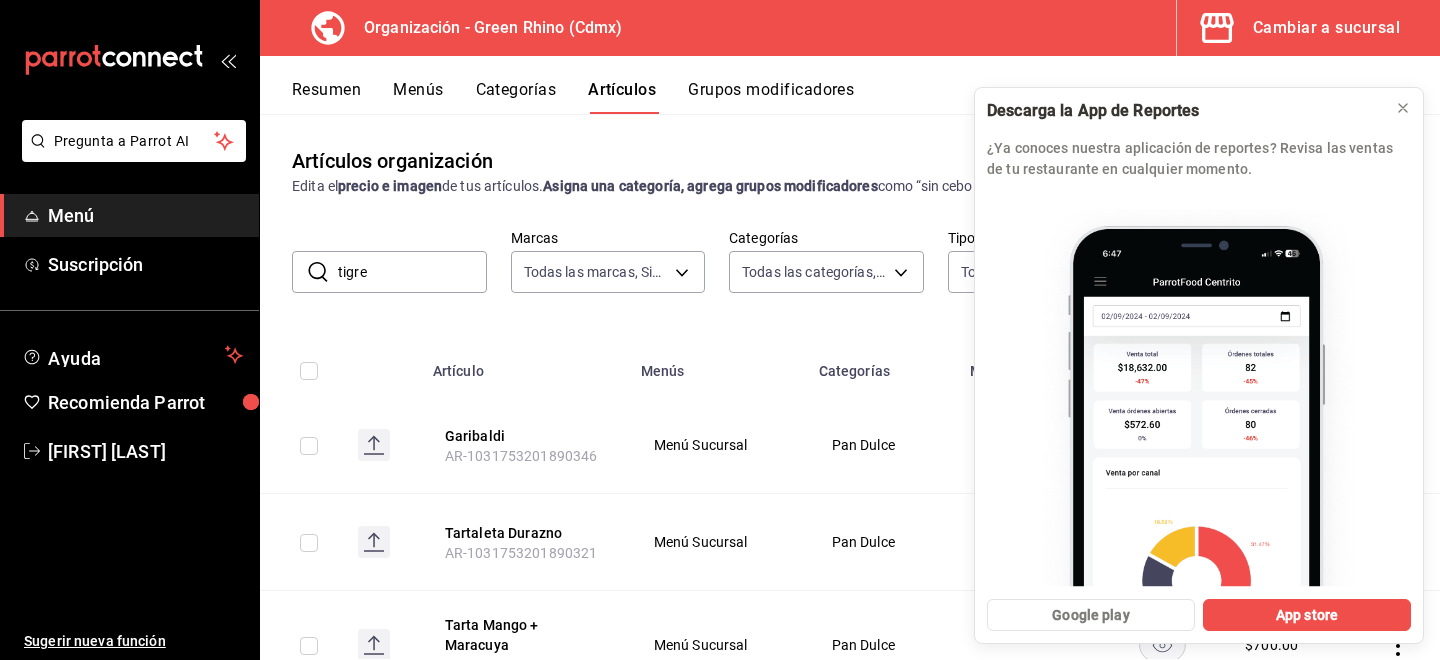 type on "tigre" 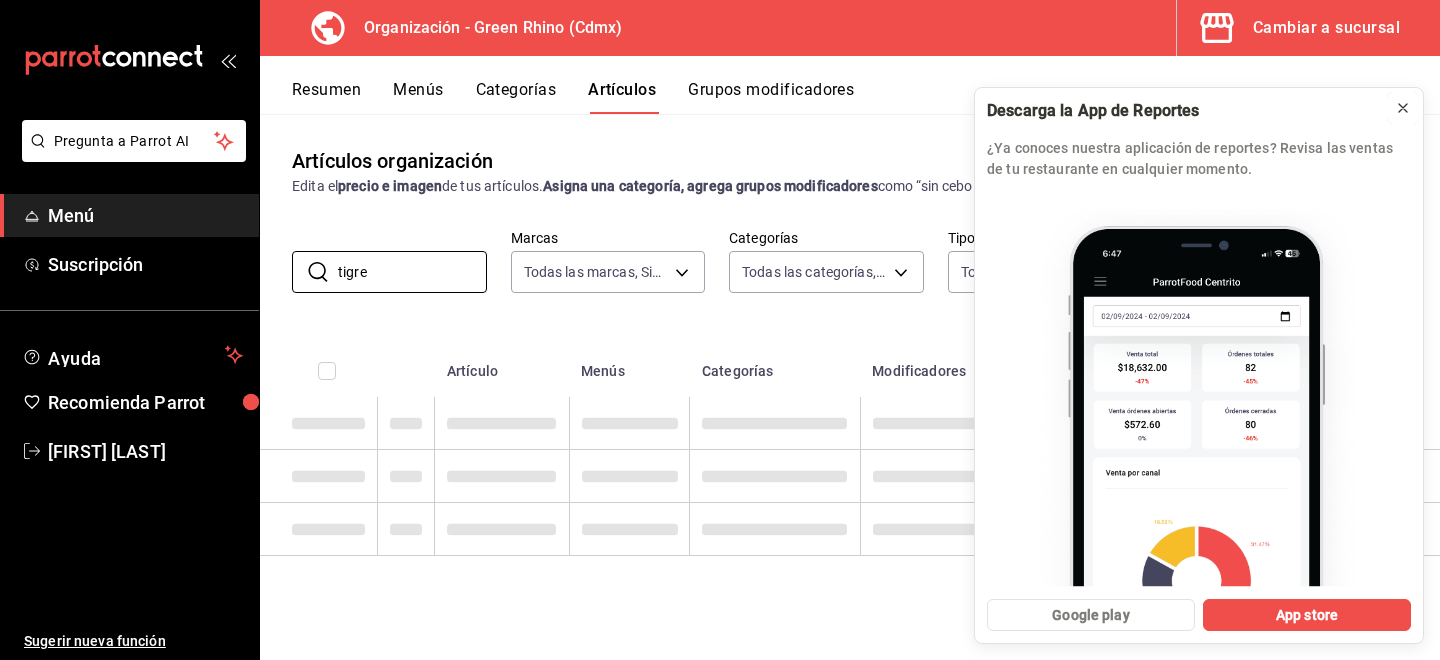 click 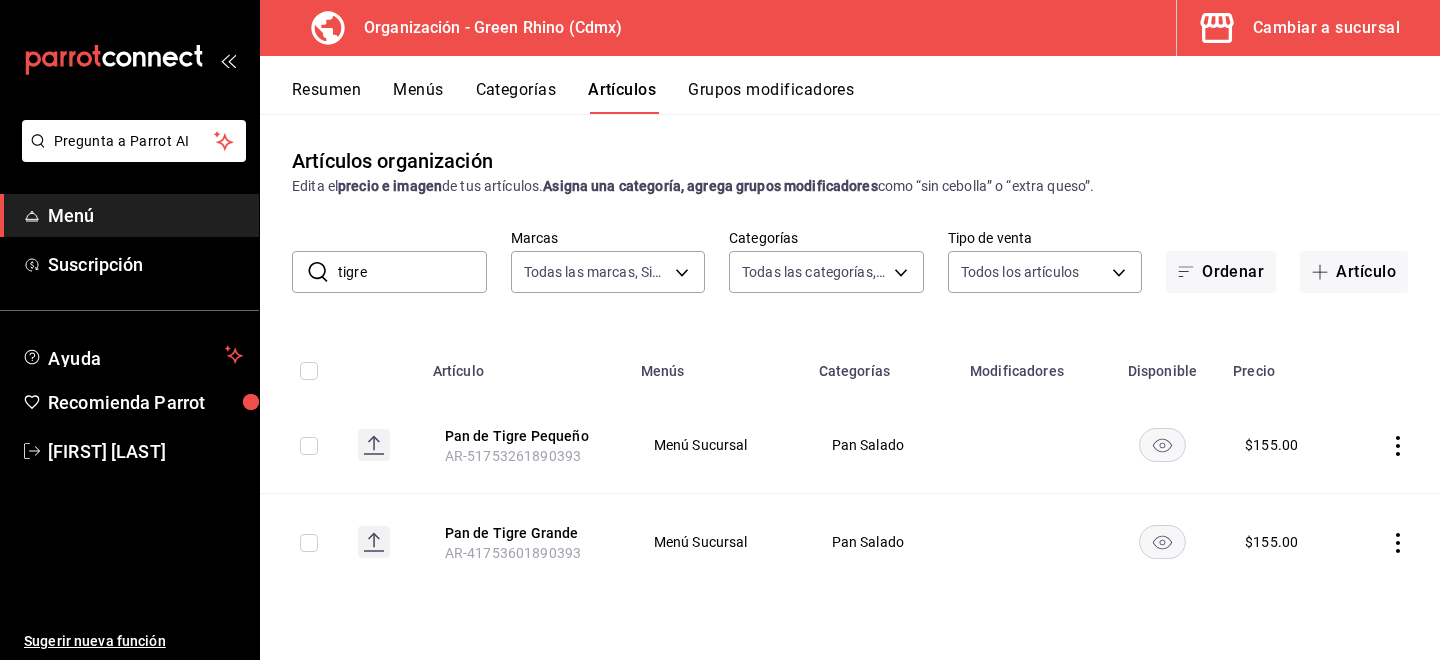 click 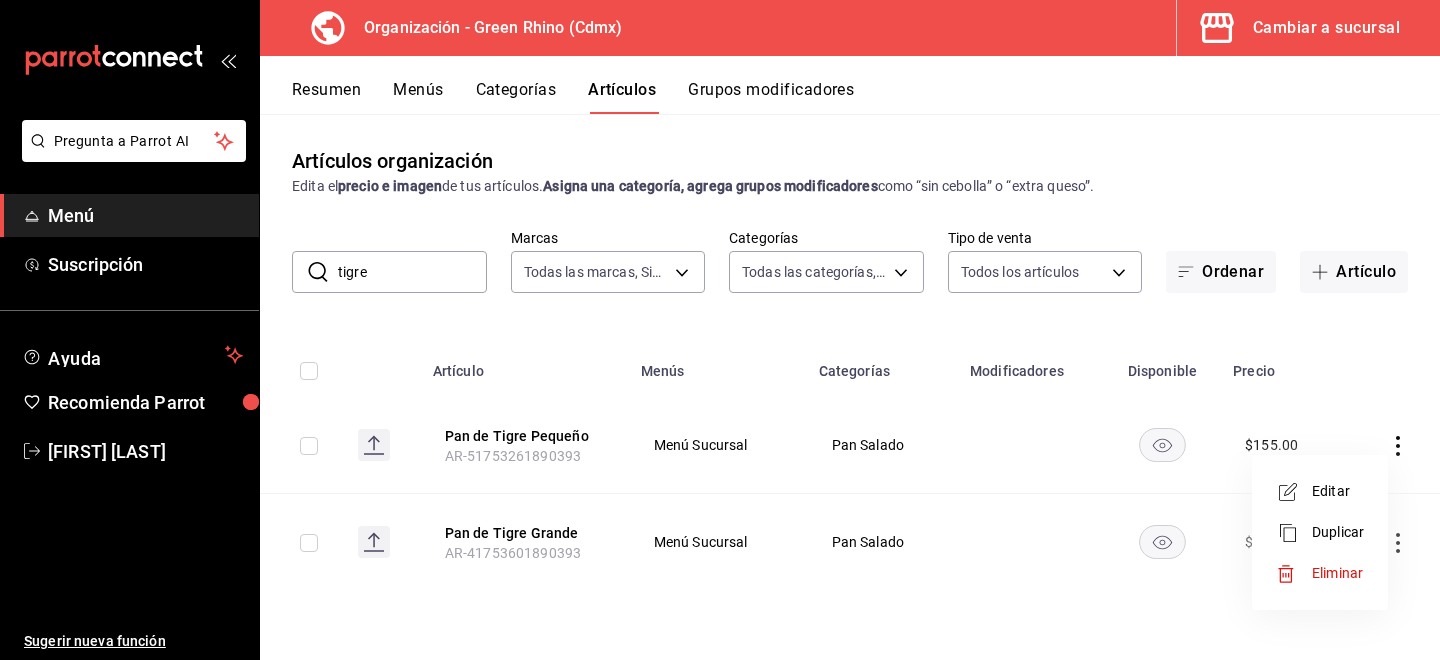 click on "Editar" at bounding box center (1338, 491) 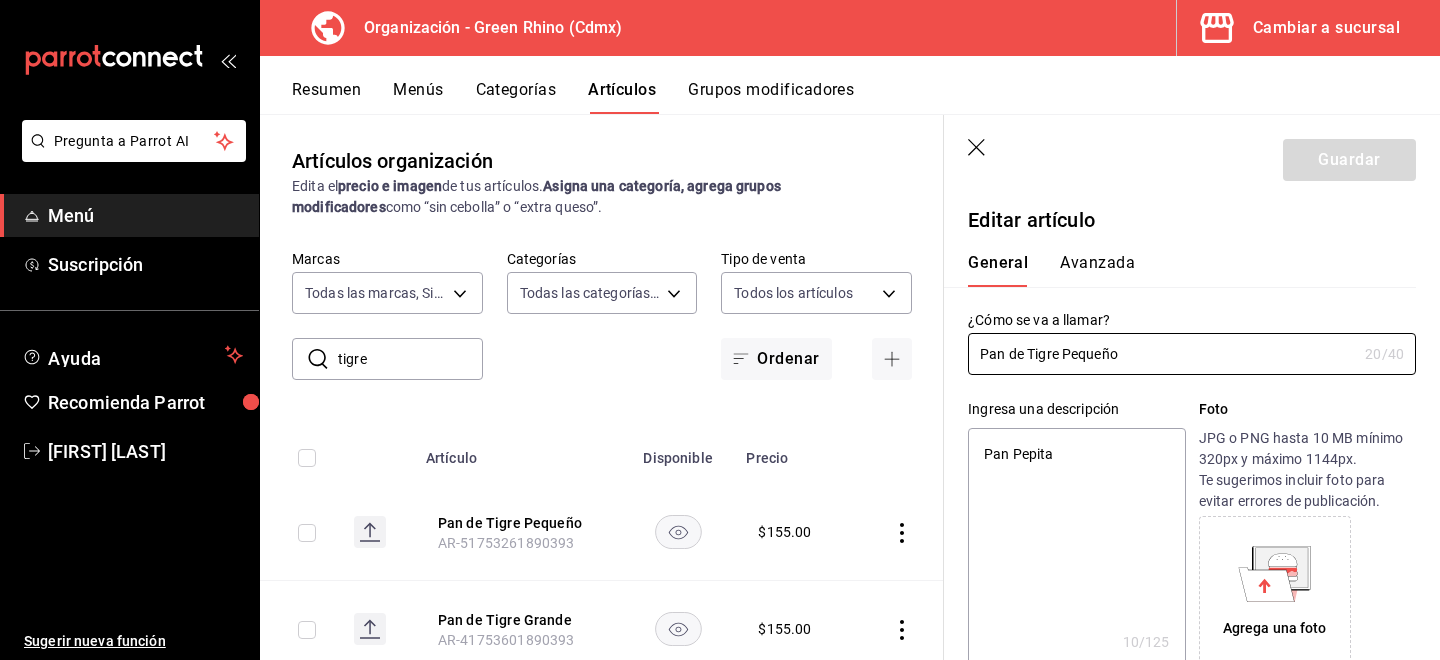type on "x" 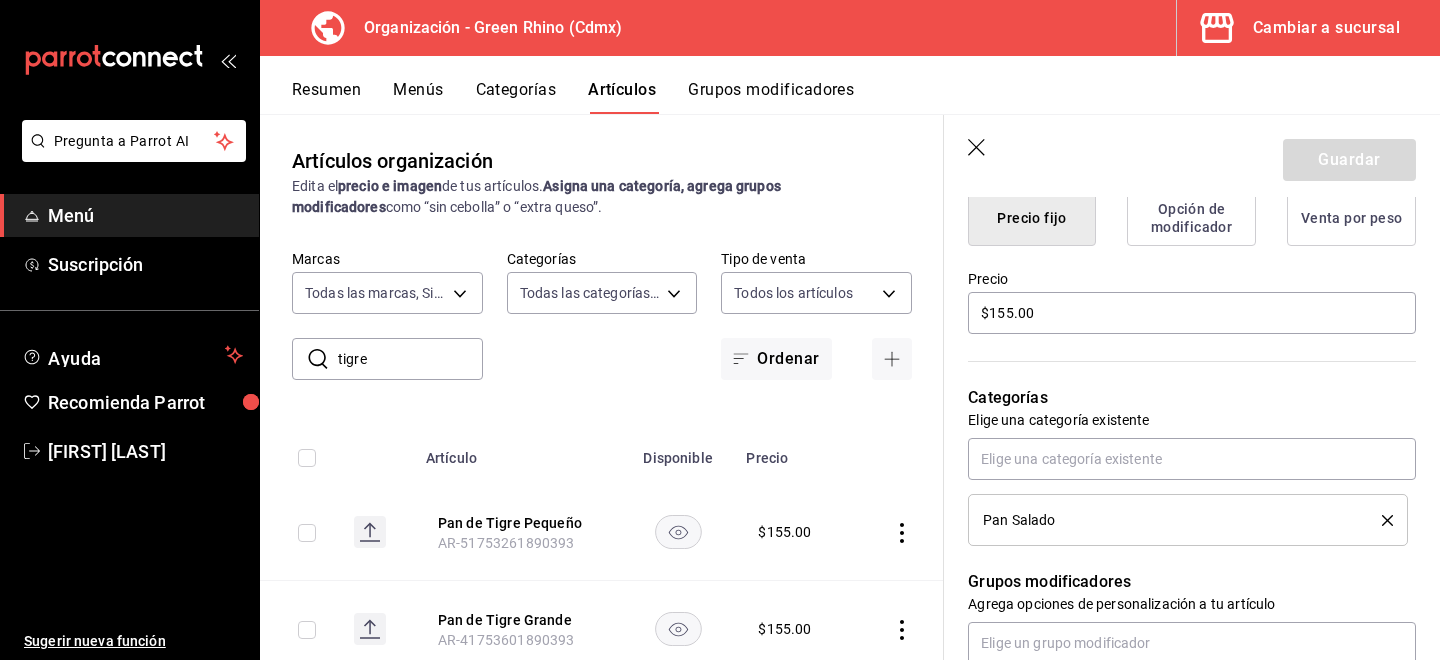 scroll, scrollTop: 490, scrollLeft: 0, axis: vertical 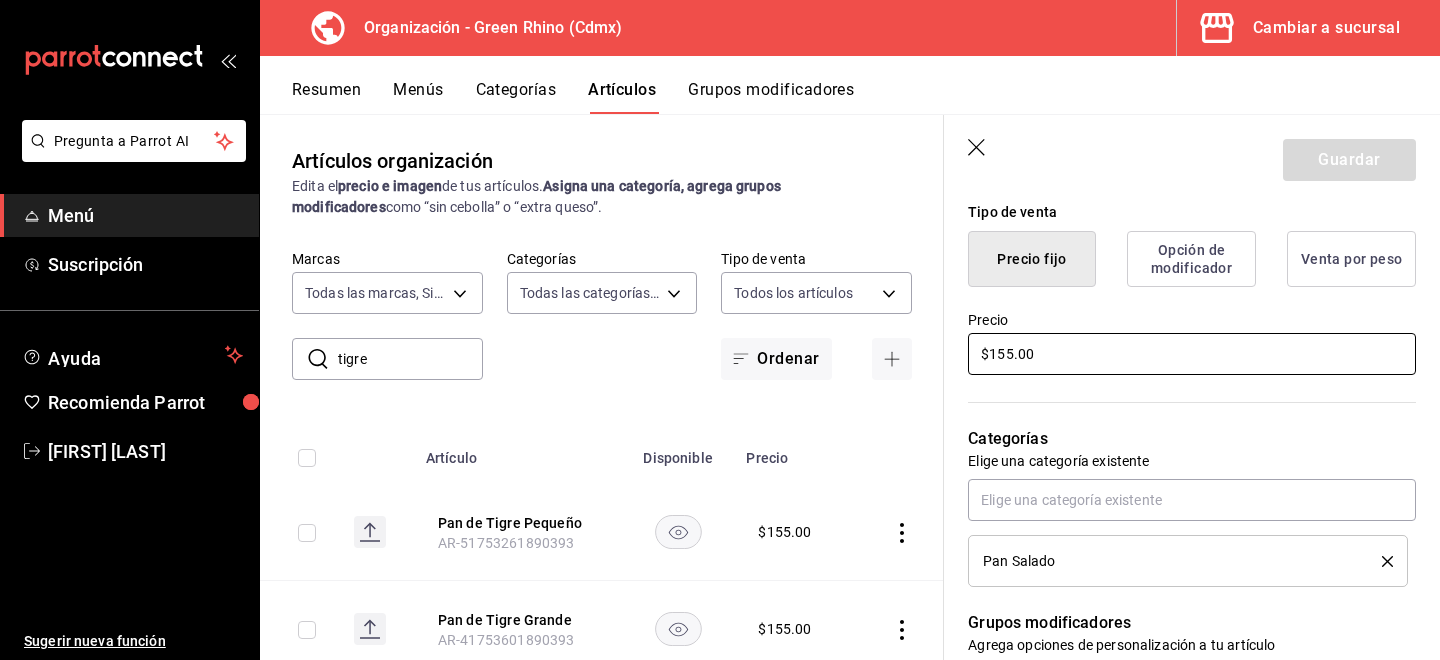 click on "$155.00" at bounding box center (1192, 354) 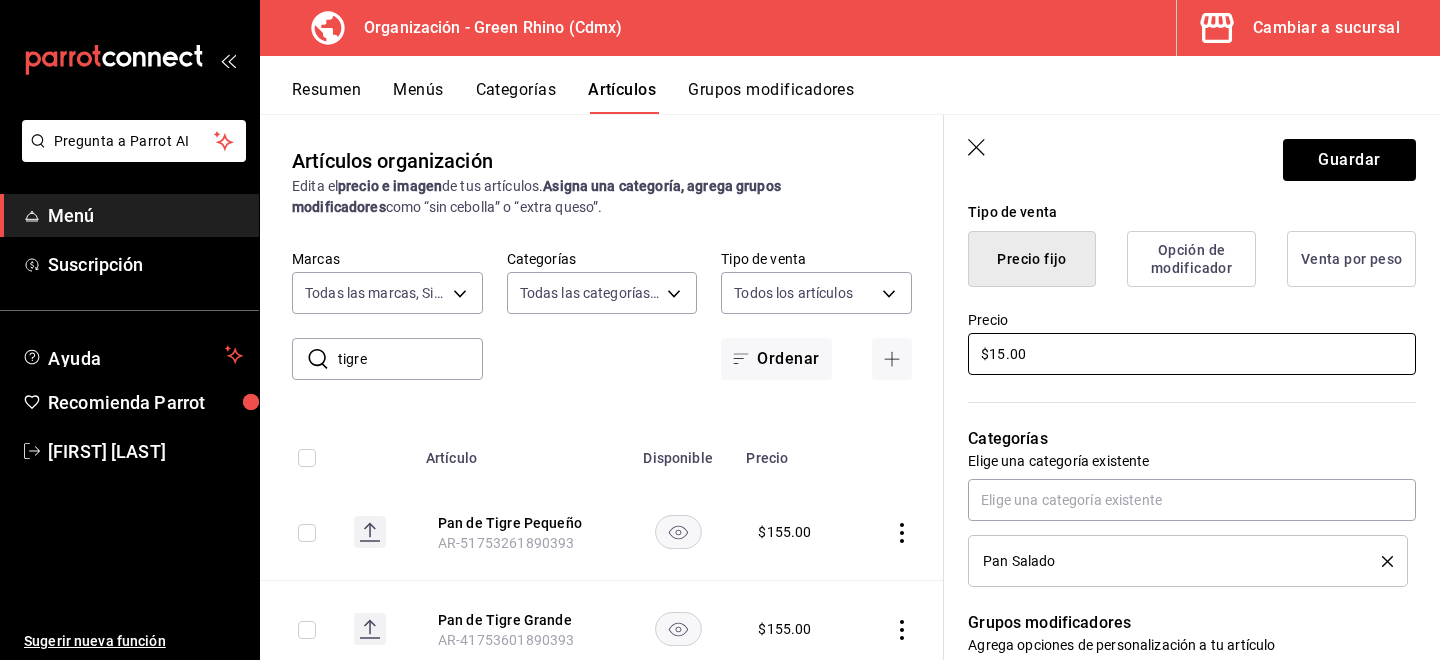 type on "x" 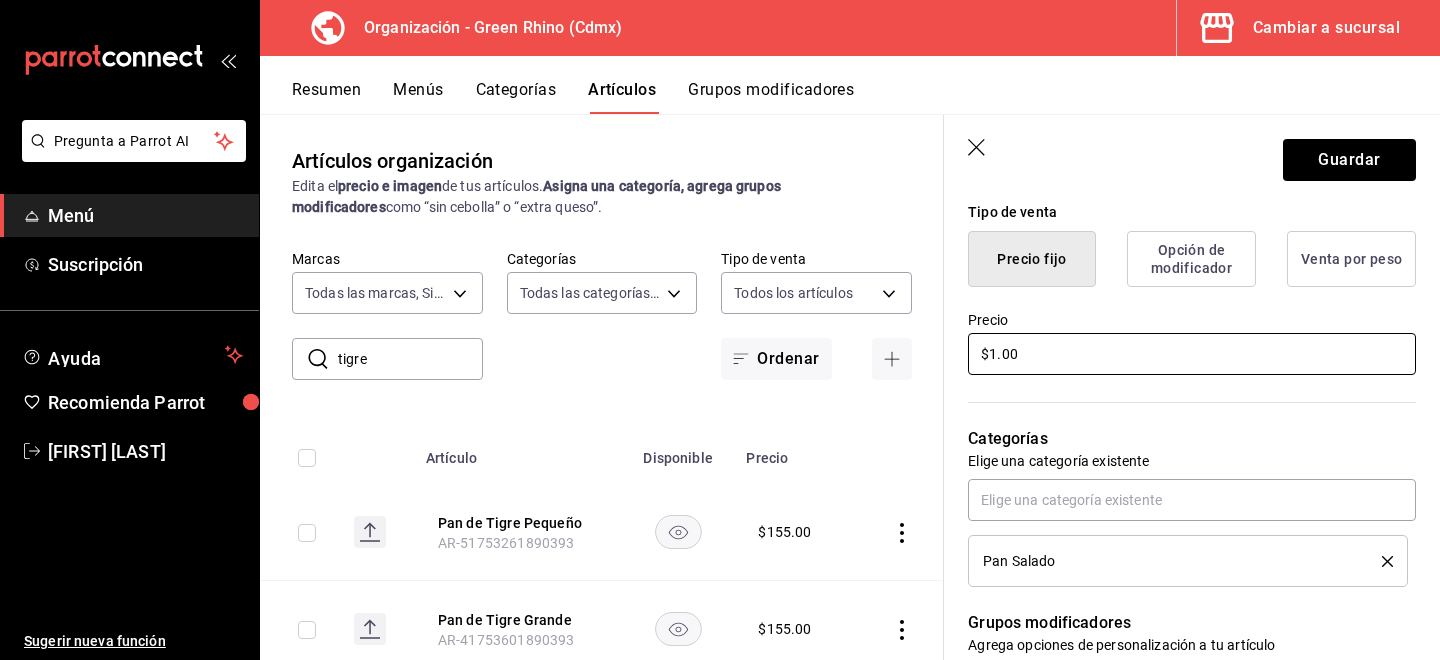 type 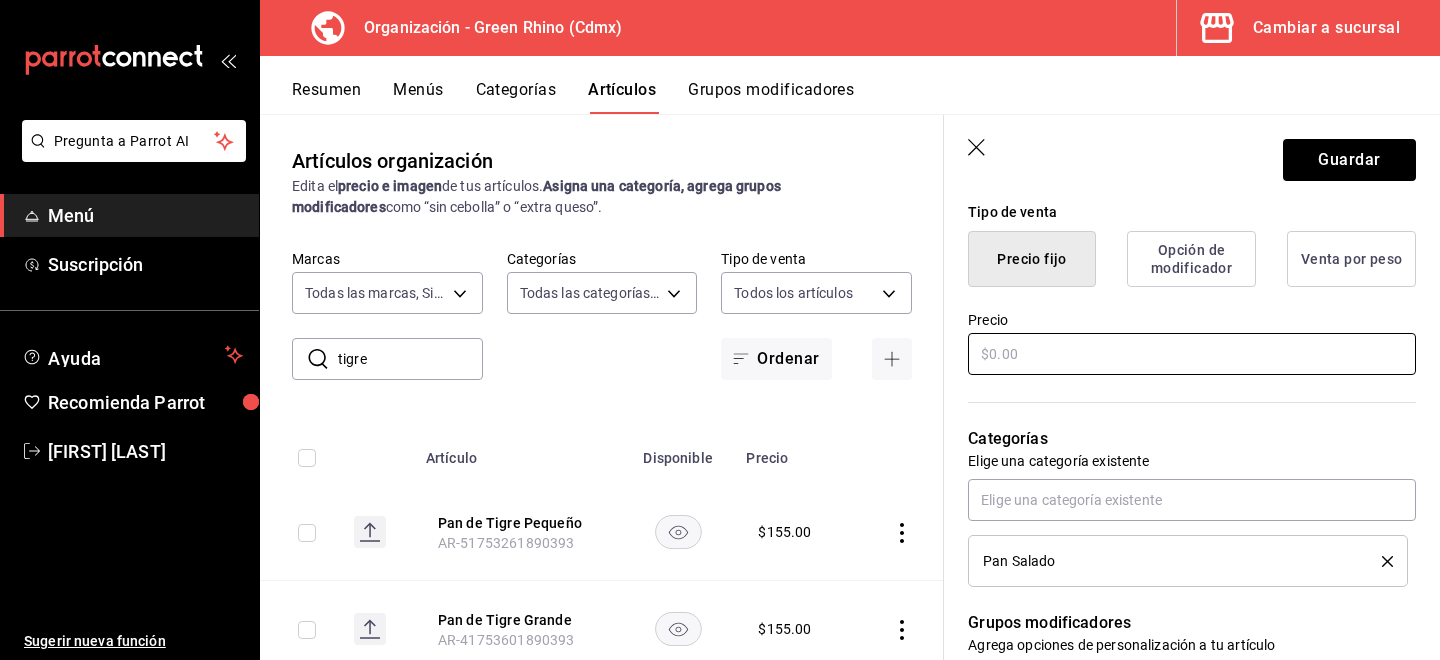 type on "x" 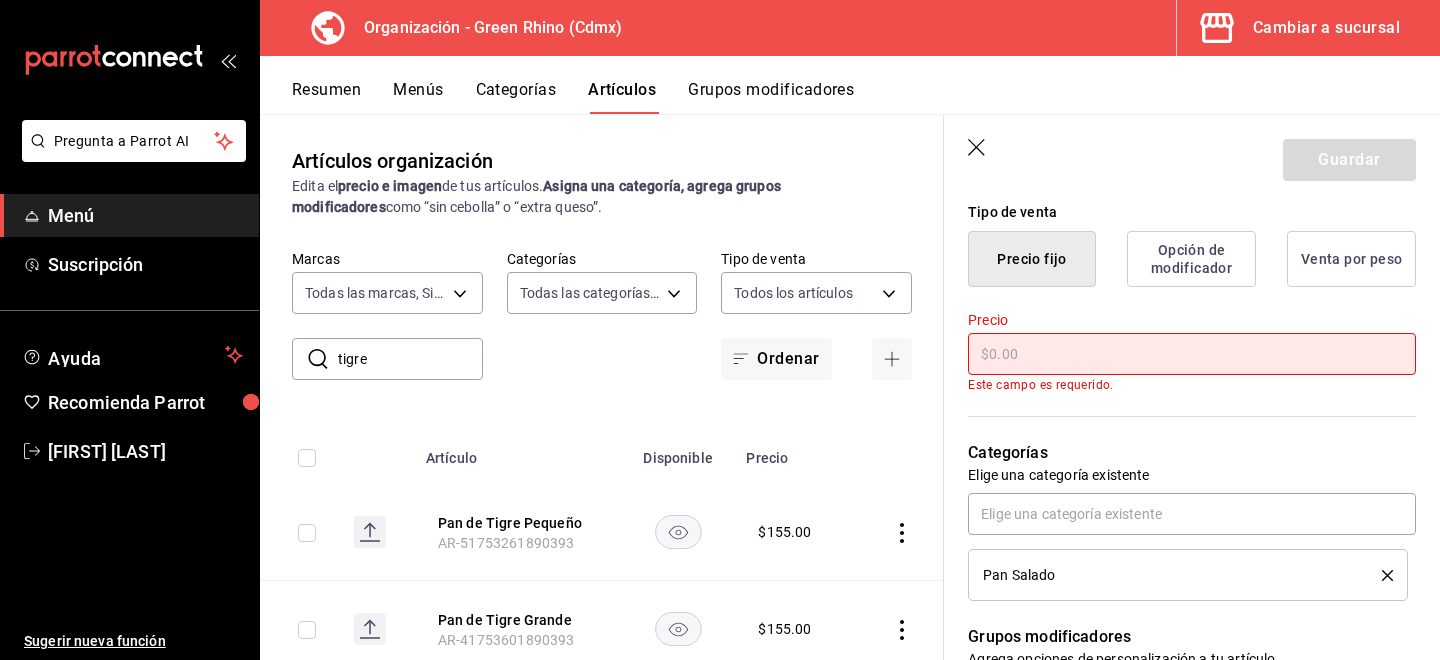 type on "$7.00" 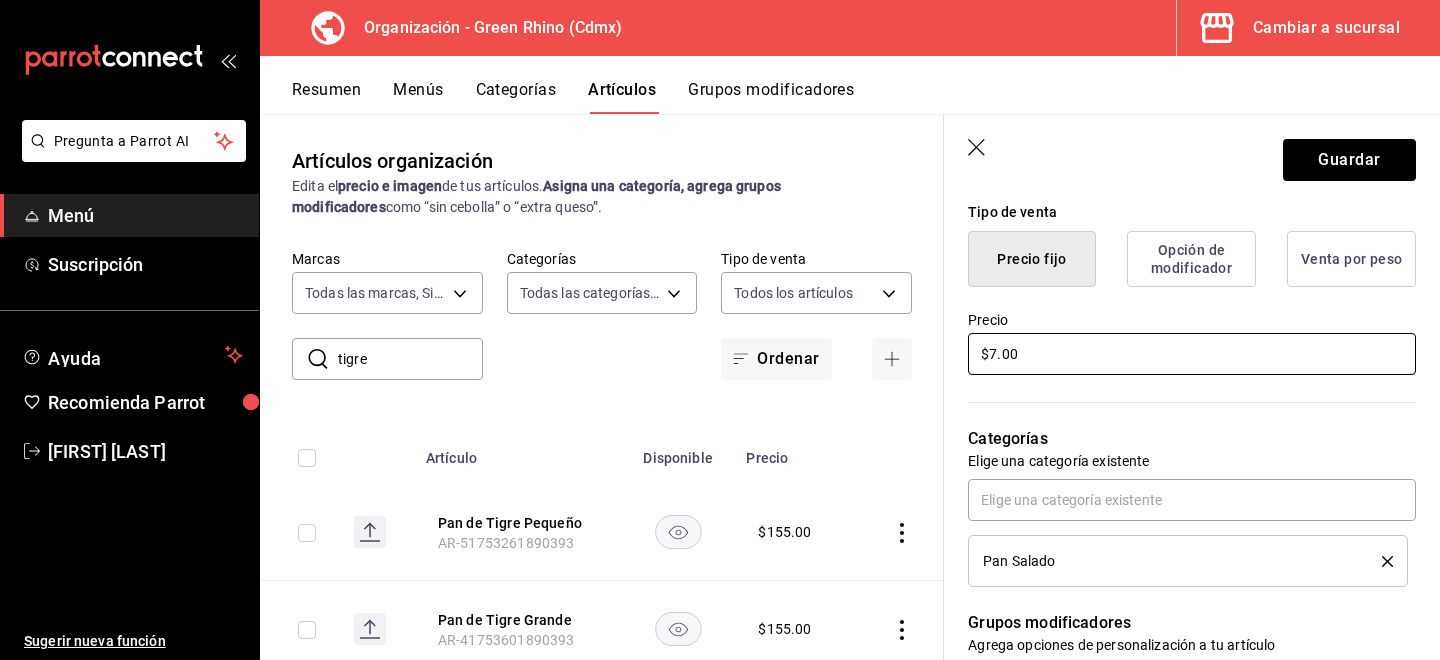 type on "x" 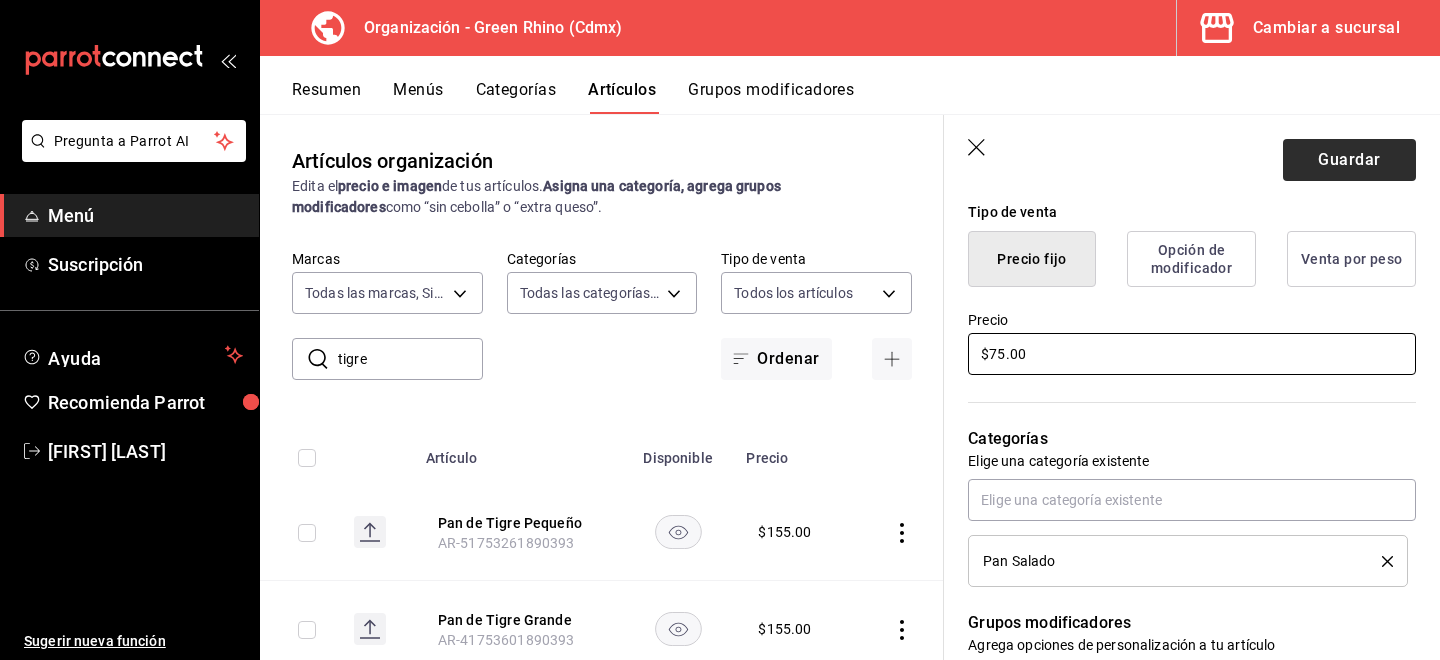type on "$75.00" 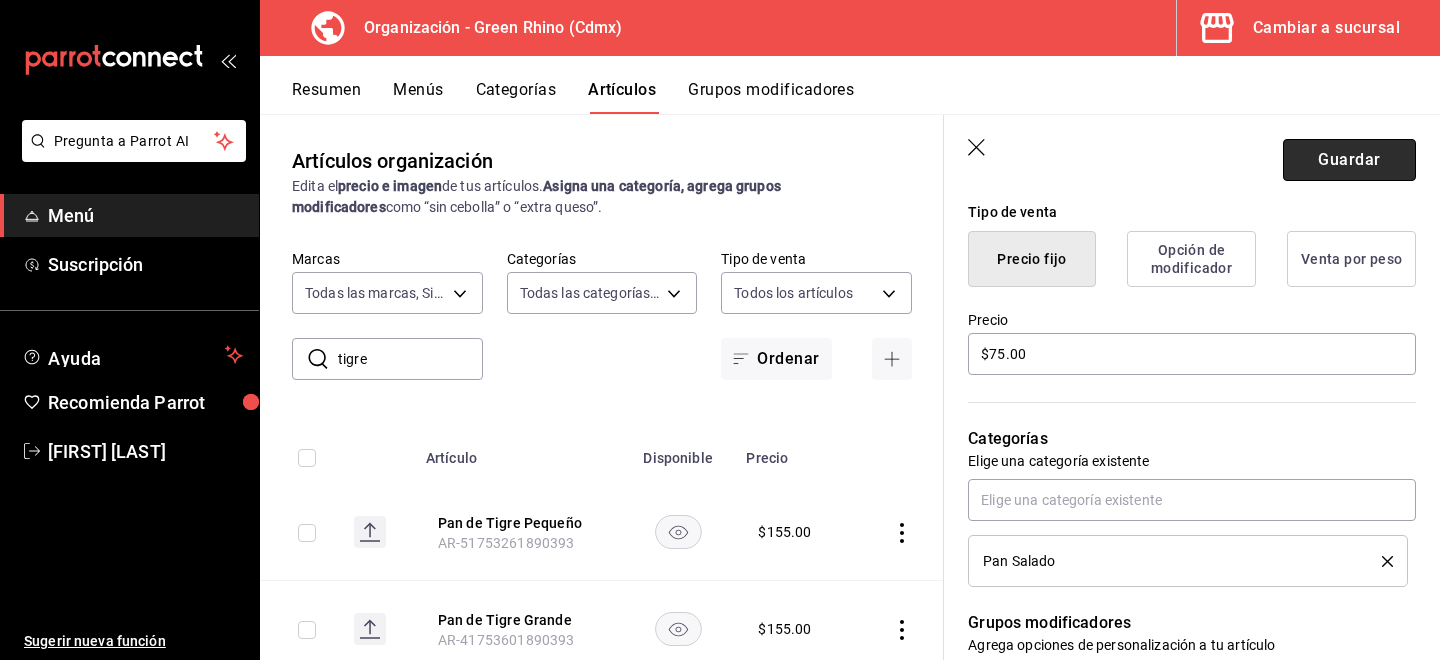 click on "Guardar" at bounding box center [1349, 160] 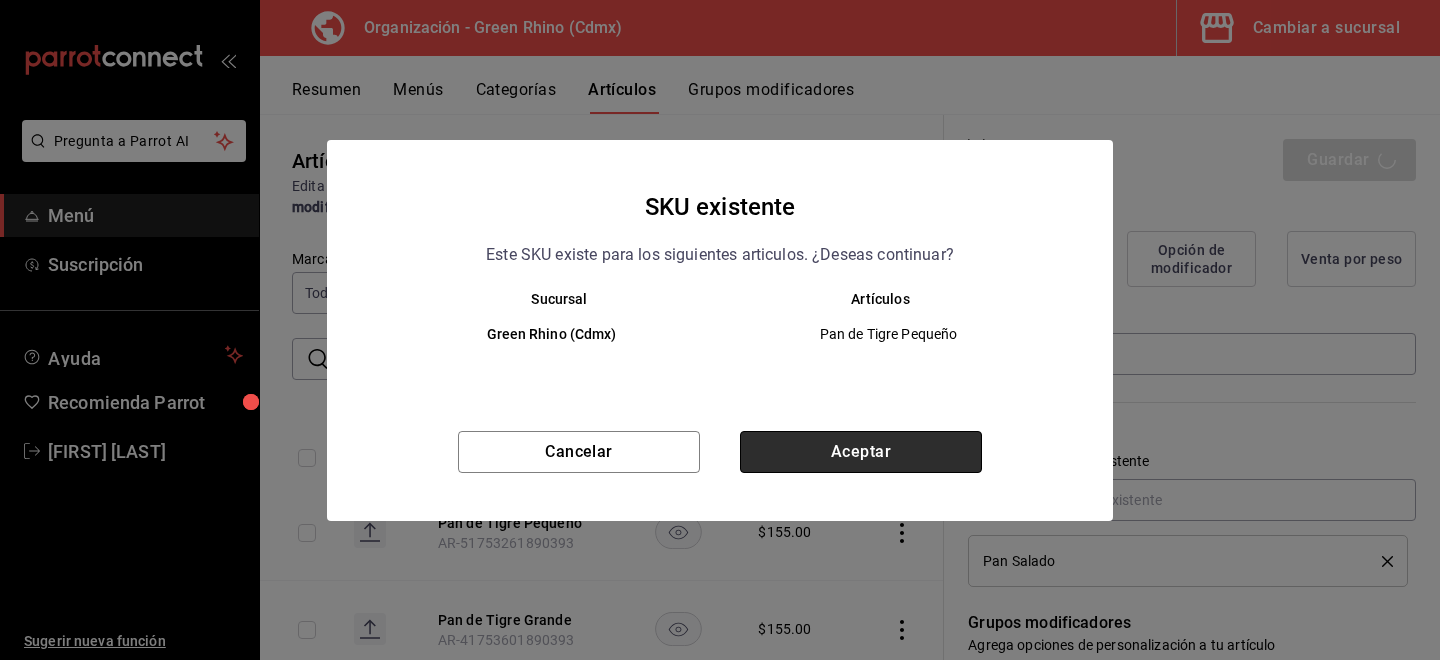 click on "Aceptar" at bounding box center [861, 452] 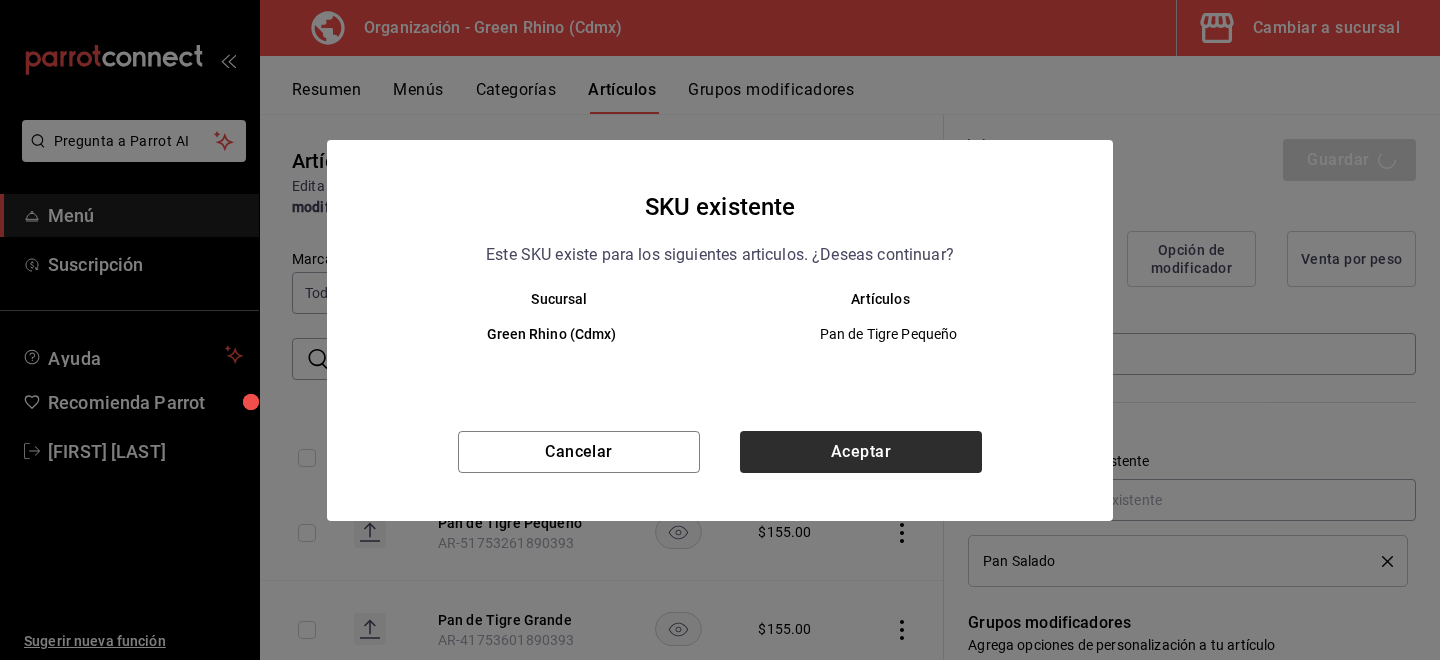 type on "x" 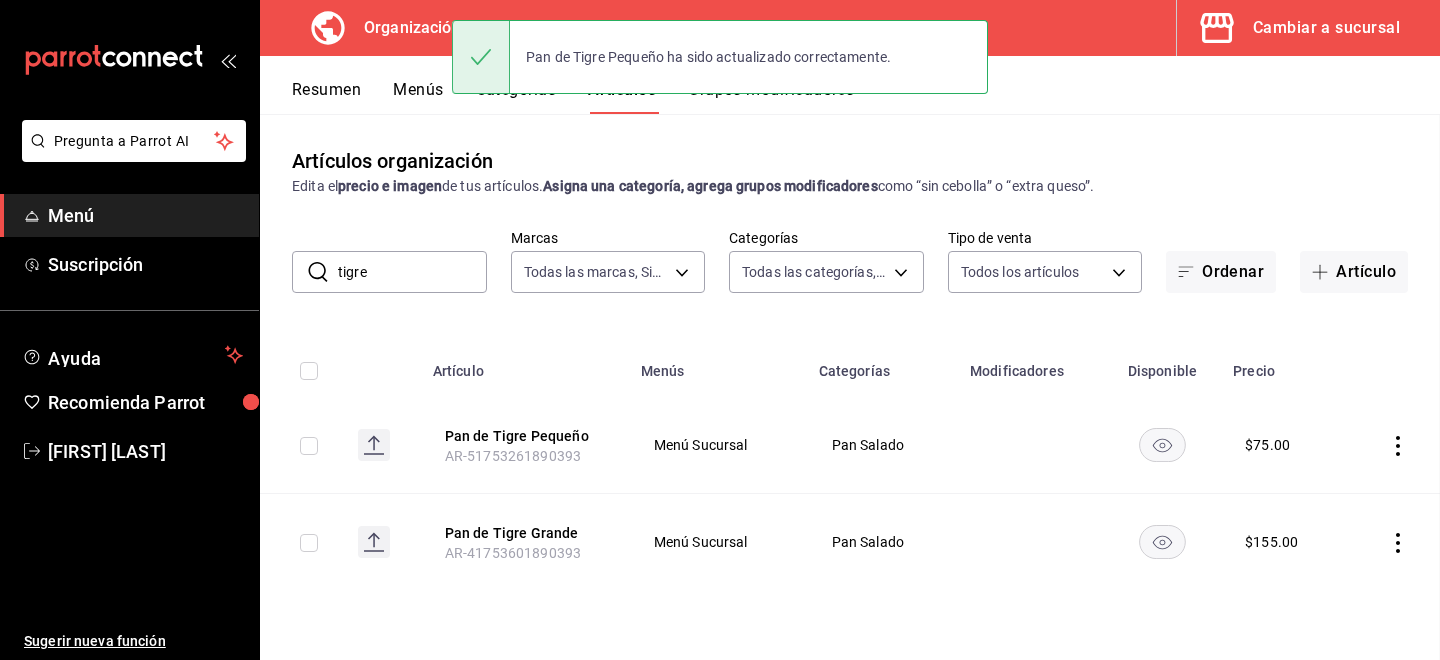 scroll, scrollTop: 0, scrollLeft: 0, axis: both 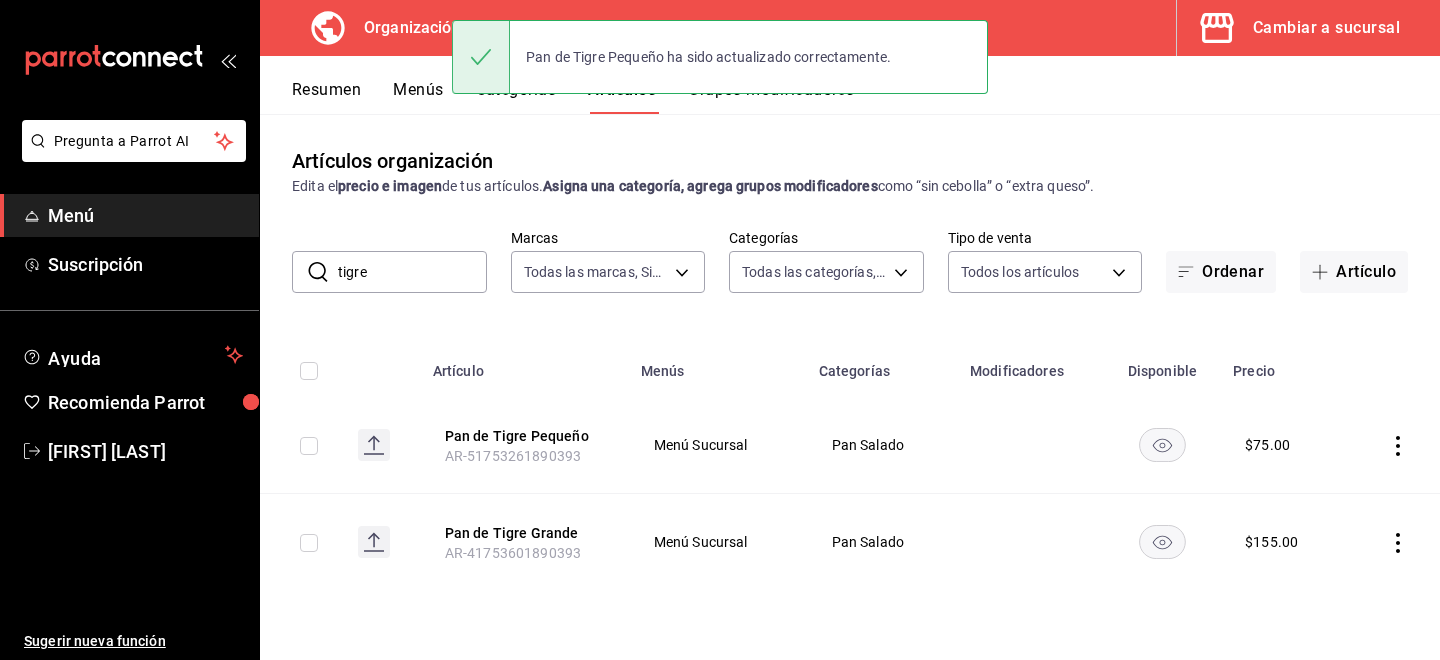 click on "Artículos organización Edita el  precio e imagen  de tus artículos.  Asigna una categoría, agrega grupos modificadores  como “sin cebolla” o “extra queso”. ​ tigre ​ Marcas Todas las marcas, Sin marca 718e4269-ab1b-41b6-b1a3-b54ad853307e Categorías Todas las categorías, Sin categoría a63415d0-f08f-4da5-93bf-970c3b860b08,be571465-ace9-4e63-97a2-0382f1ecc6c2,096c35ee-4d76-4012-a66a-059a8831392a,5d9fd4f7-2023-4150-90a0-0a4a3c27d5c3,722f437f-48c2-4318-9b3e-1cf1e103f173,0e3d81bc-c240-43c6-a82d-cb1724c8d22c,b82d061b-ad1a-42b3-8576-24315513d805,aafec7b1-a8f4-4a6c-9f77-b6ee1acf481b Tipo de venta Todos los artículos ALL Ordenar Artículo Artículo Menús Categorías Modificadores Disponible Precio Pan de Tigre Pequeño AR-51753261890393 Menú Sucursal Pan Salado $ 75.00 Pan de Tigre Grande AR-41753601890393 Menú Sucursal Pan Salado $ 155.00" at bounding box center [850, 386] 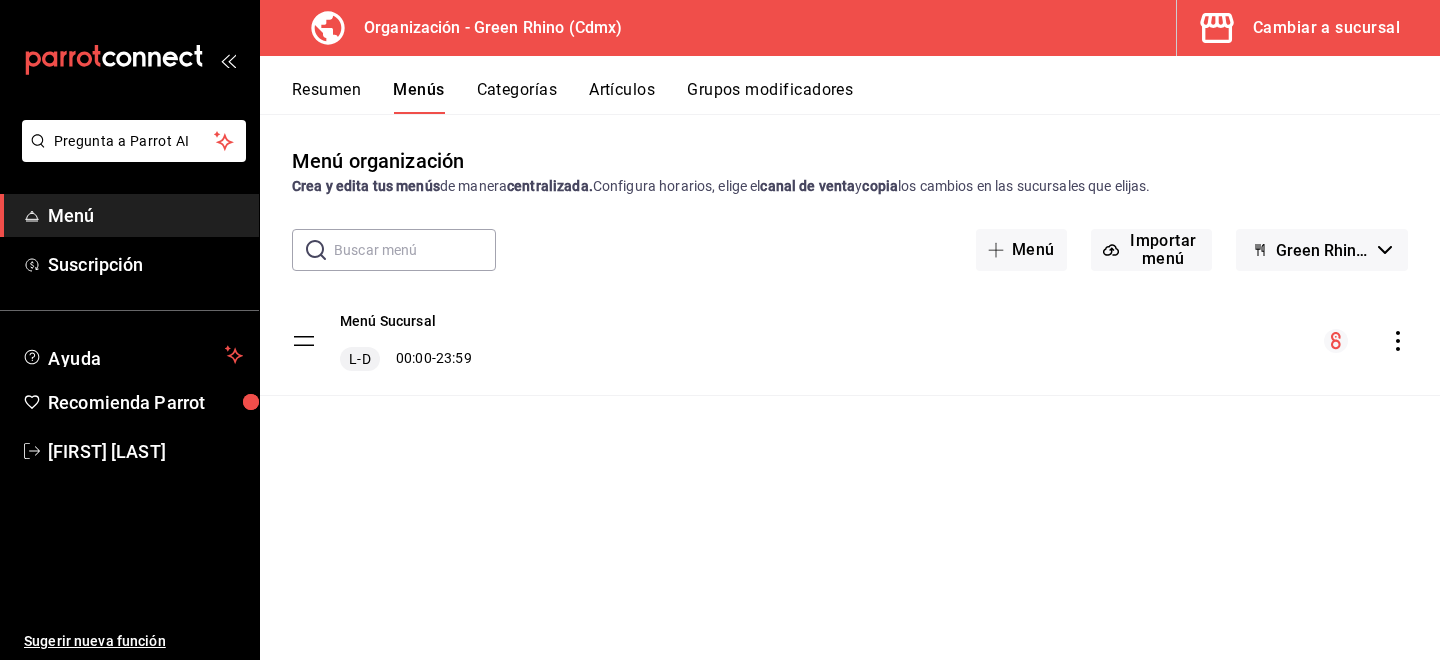 click 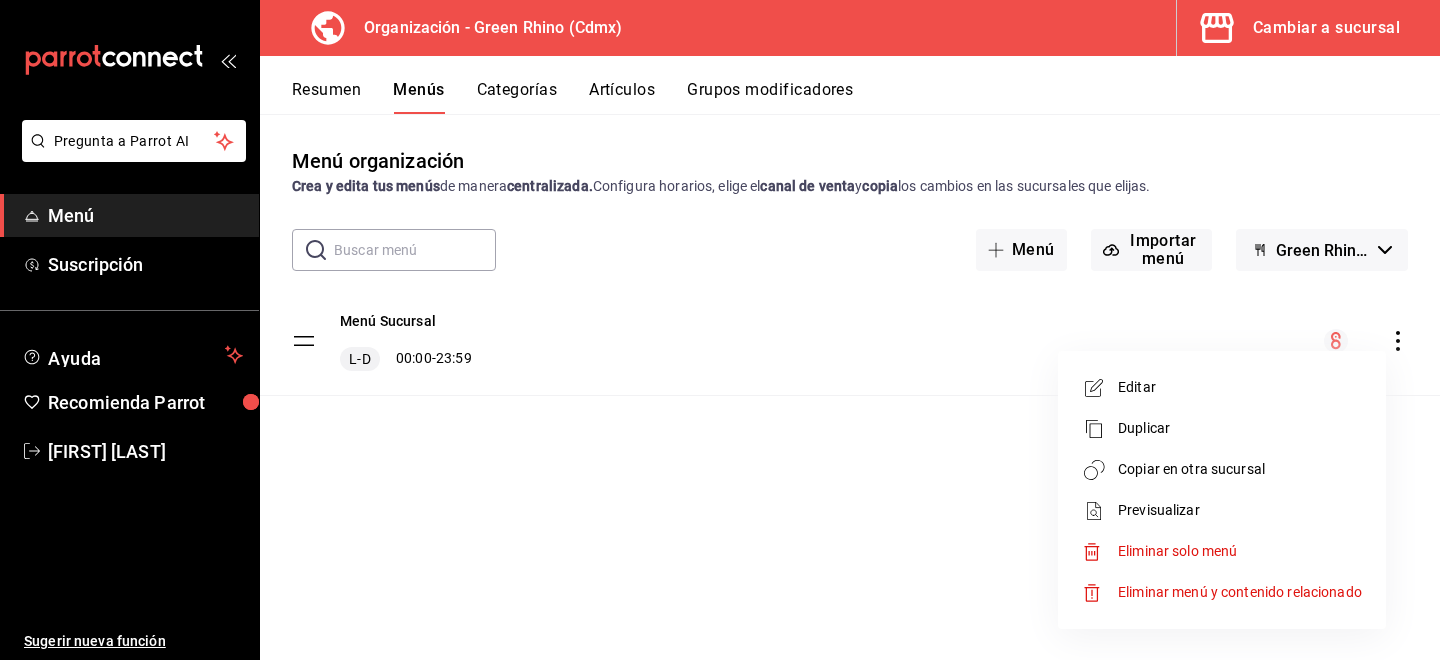 click on "Copiar en otra sucursal" at bounding box center [1240, 469] 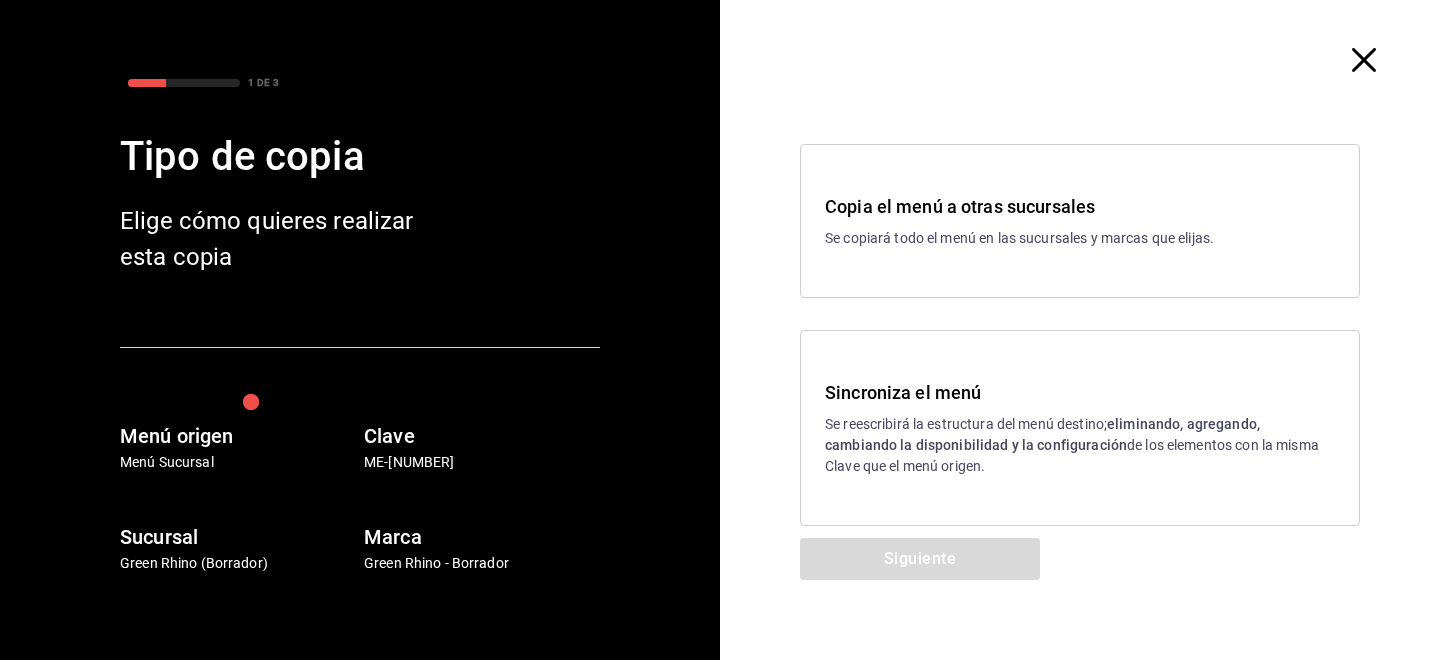 click on "Sincroniza el menú" at bounding box center [1080, 392] 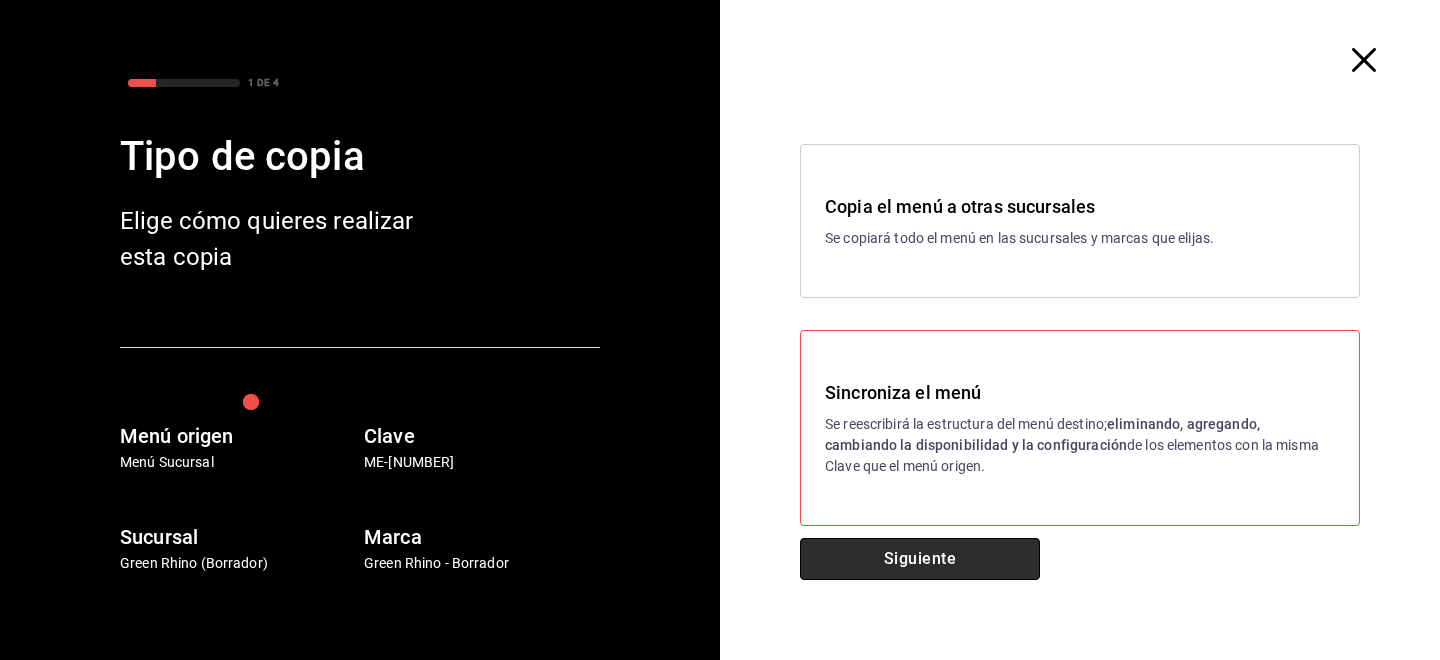 click on "Siguiente" at bounding box center [920, 559] 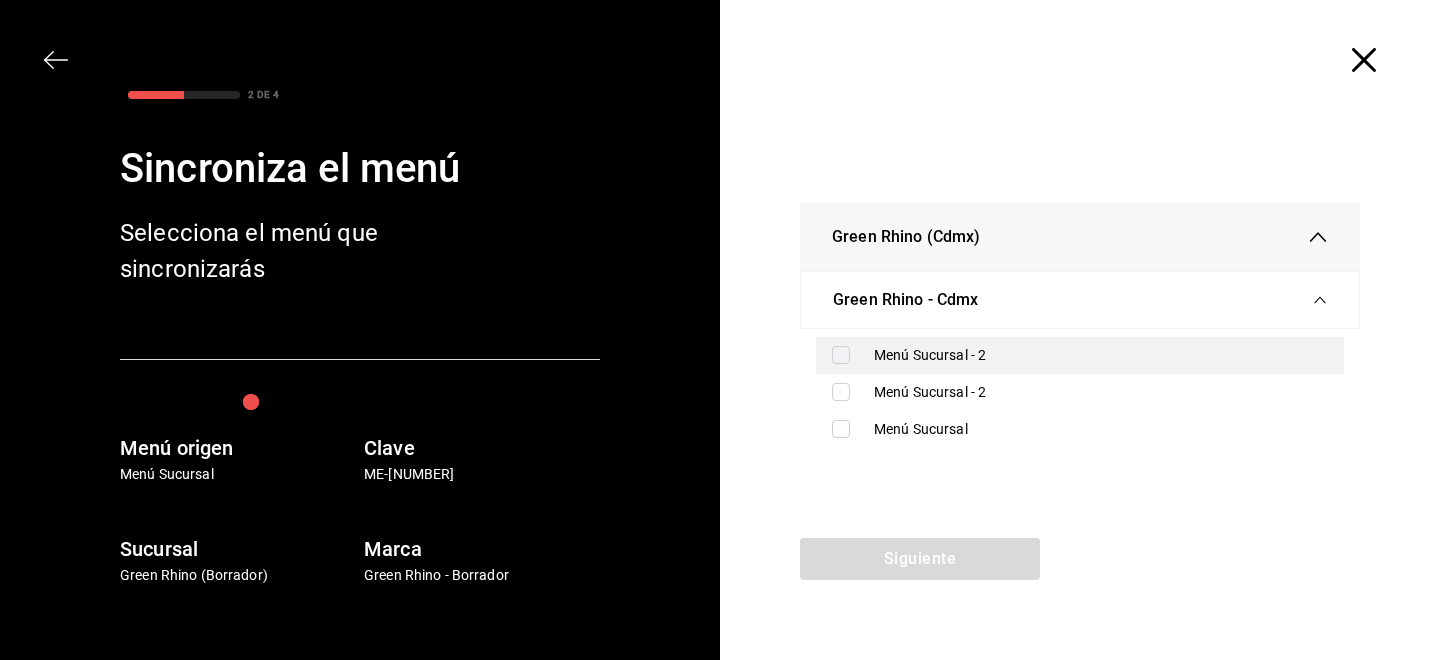 click on "Menú Sucursal - 2" at bounding box center (1080, 355) 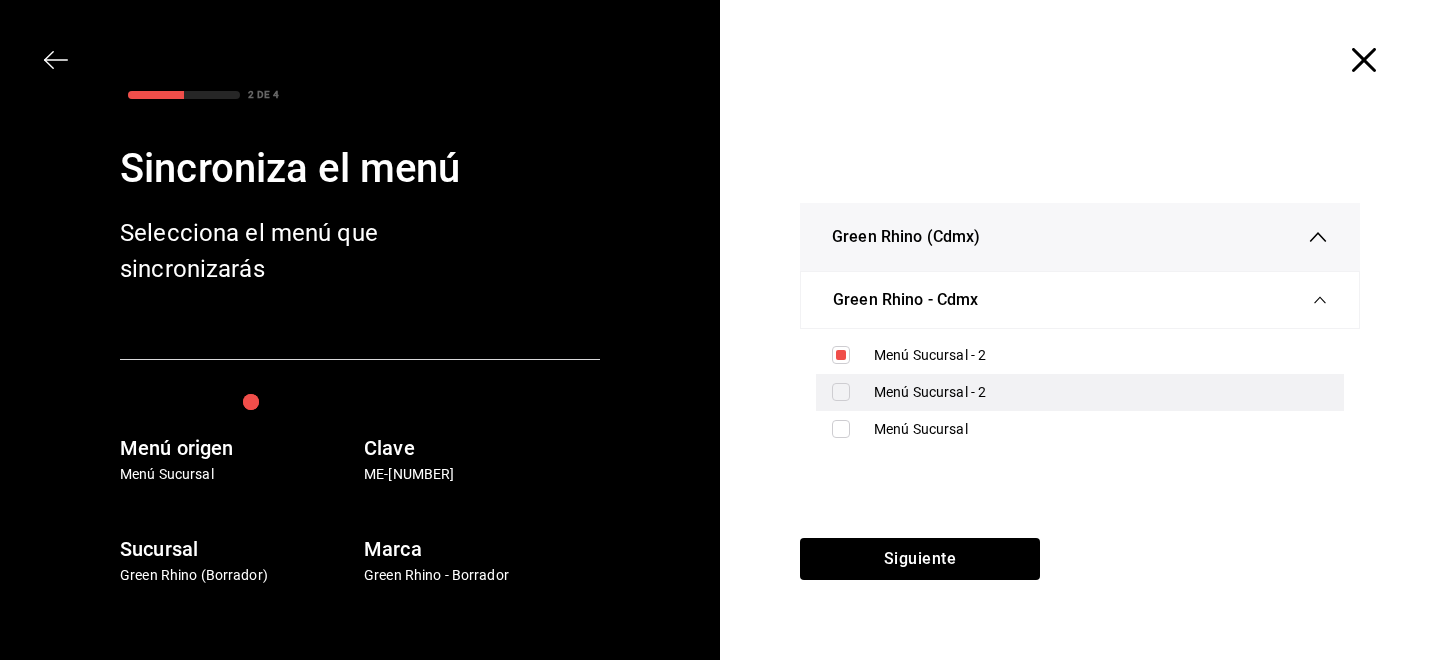 click at bounding box center [841, 392] 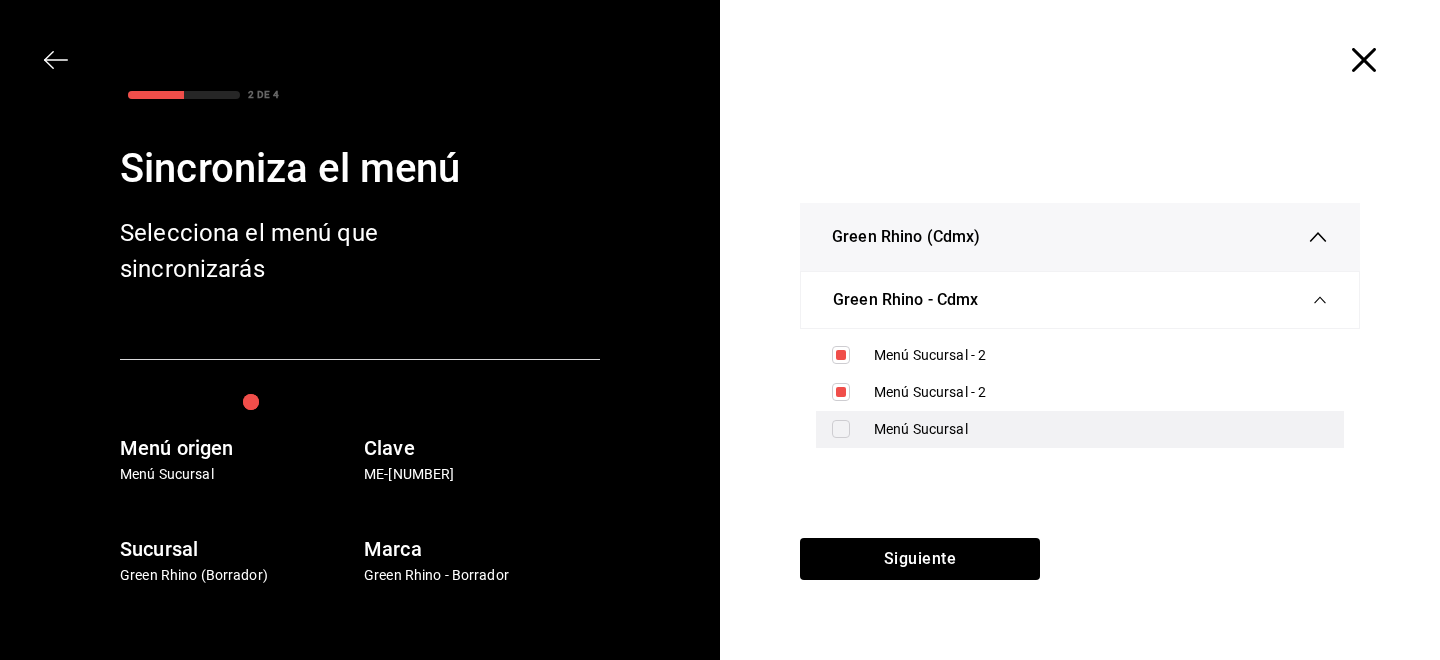 click at bounding box center [841, 429] 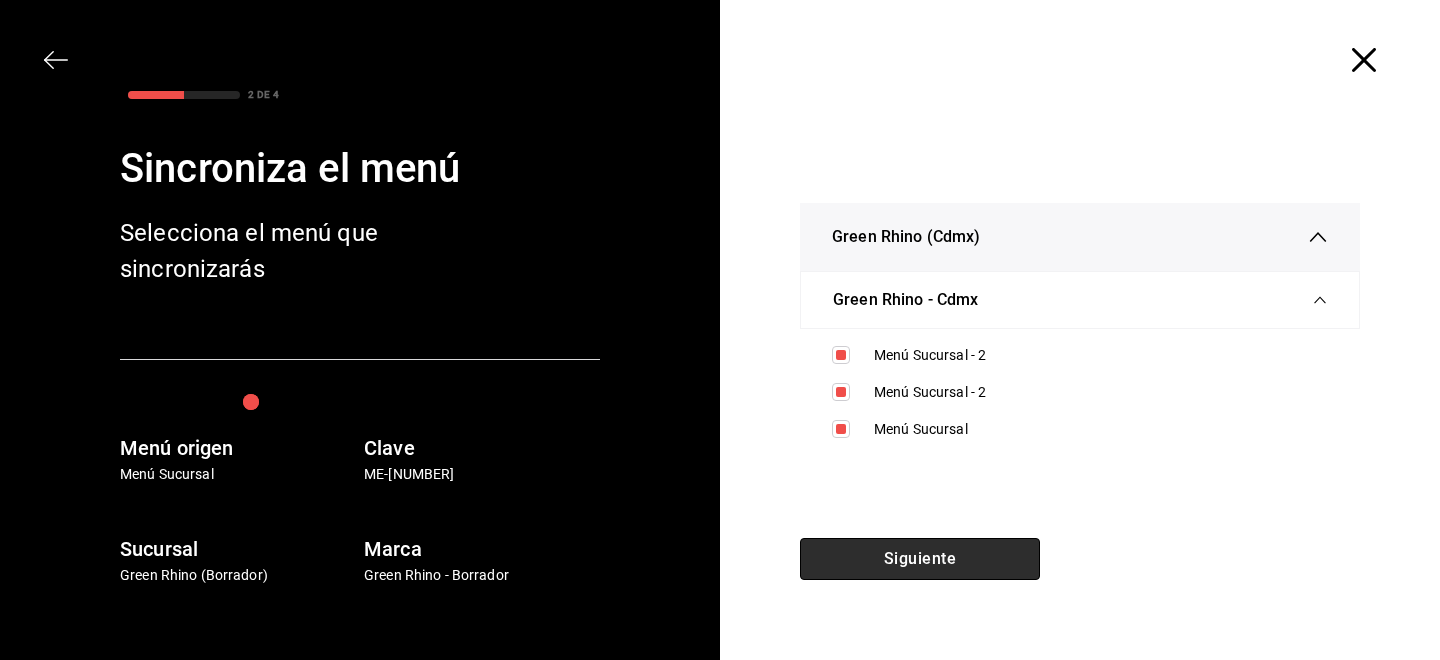 click on "Siguiente" at bounding box center (920, 559) 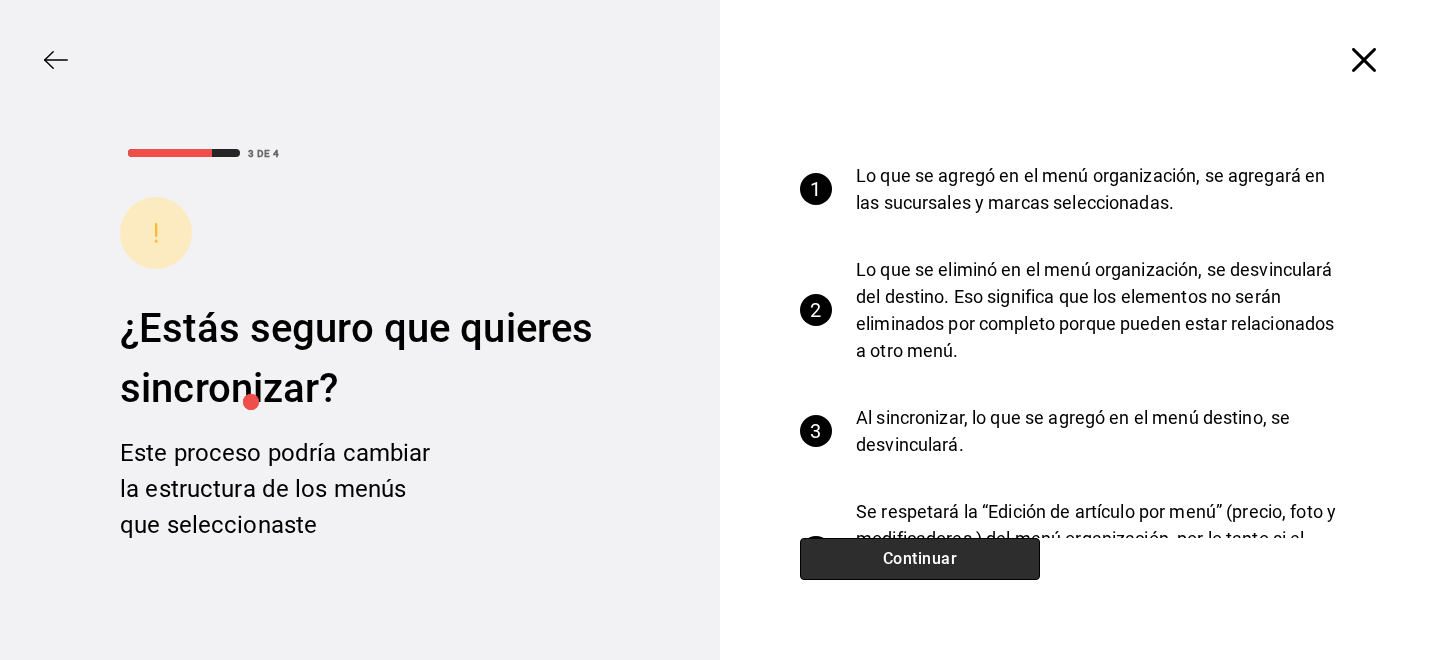 click on "Continuar" at bounding box center [920, 559] 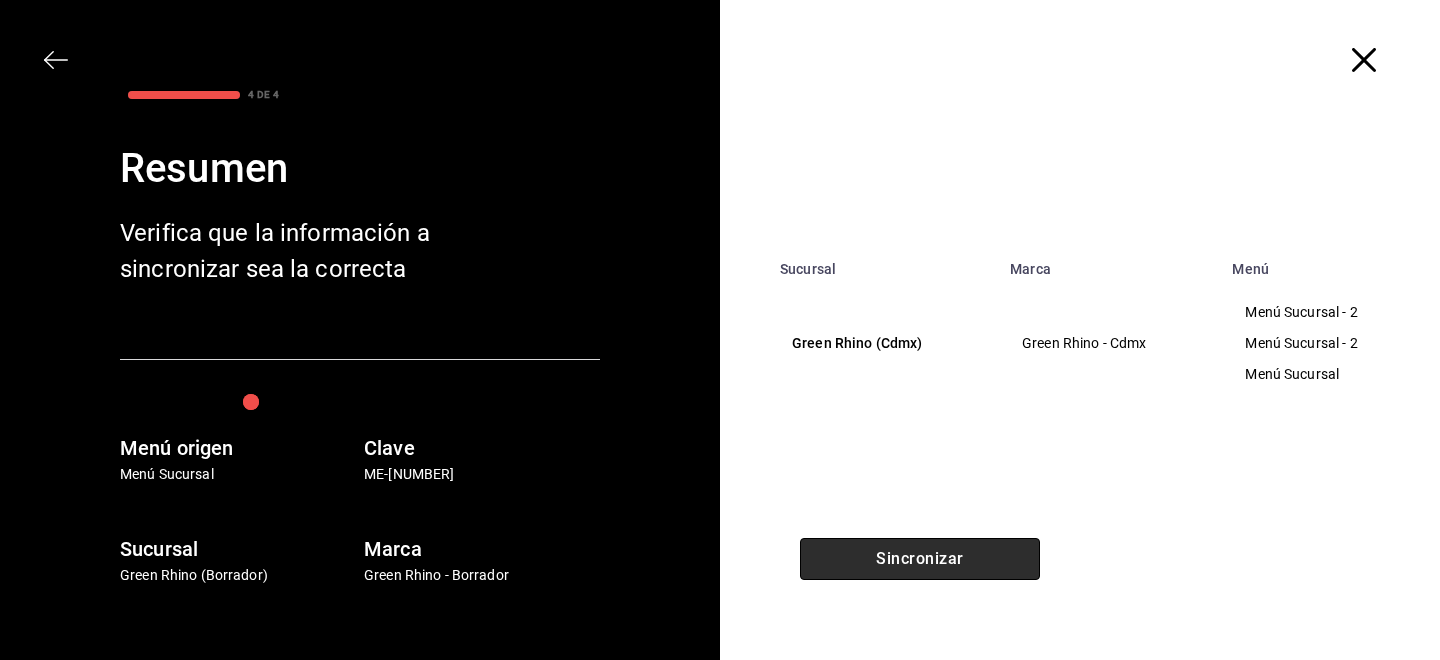 click on "Sincronizar" at bounding box center [920, 559] 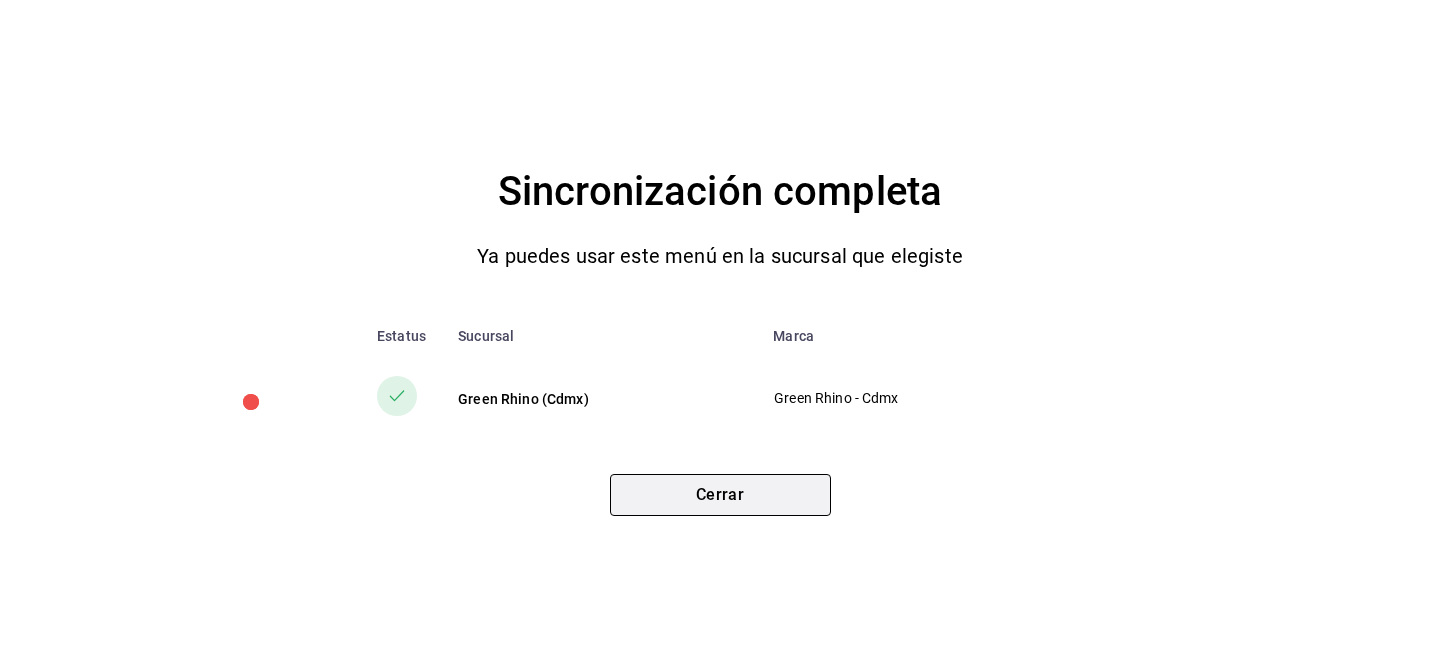 click on "Cerrar" at bounding box center [720, 495] 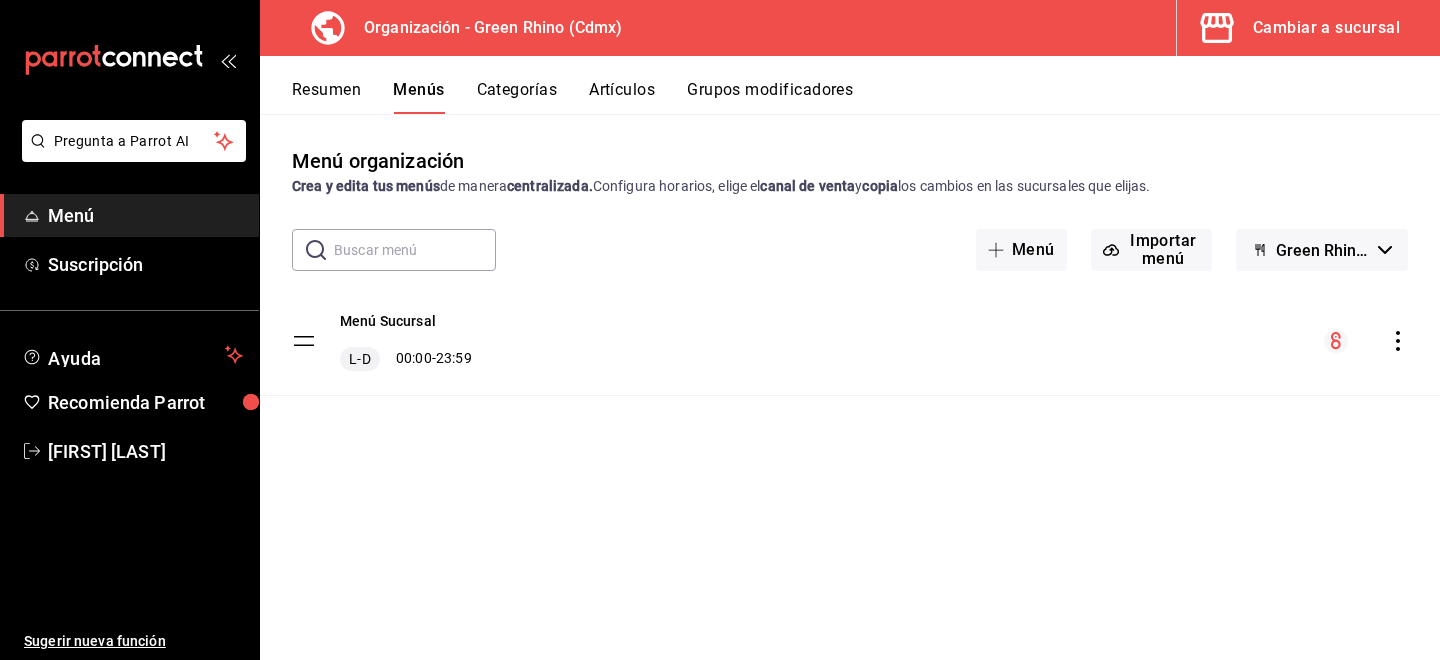 type 